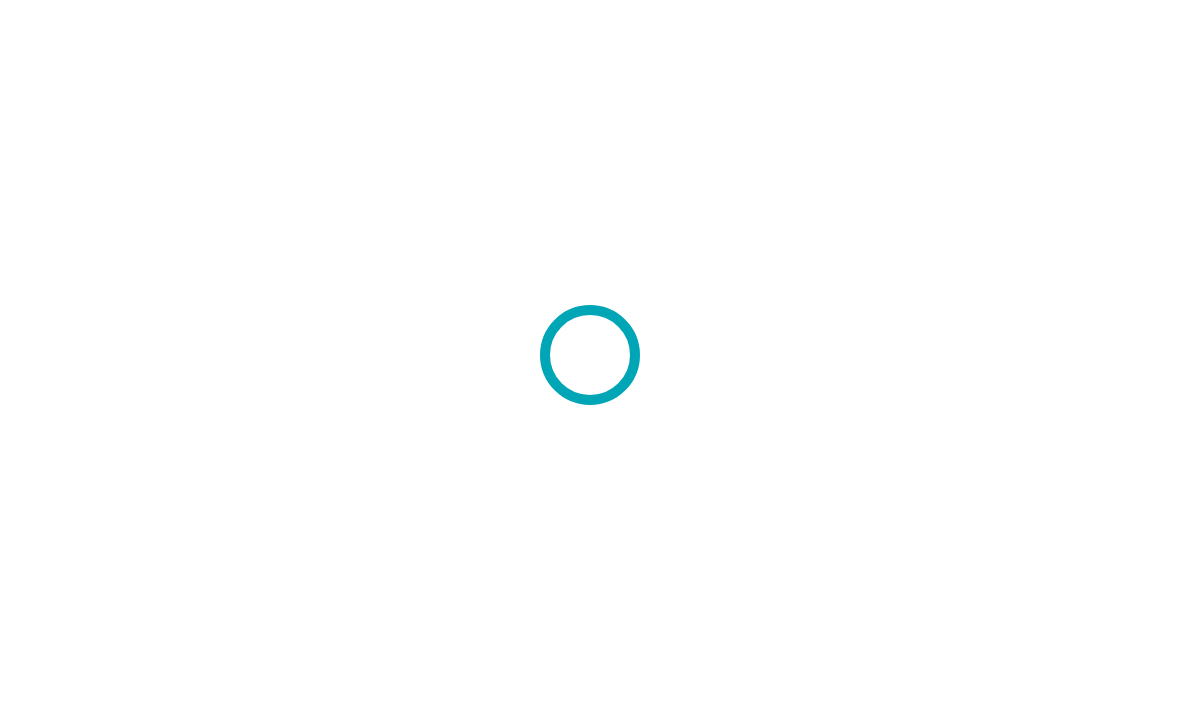 scroll, scrollTop: 0, scrollLeft: 0, axis: both 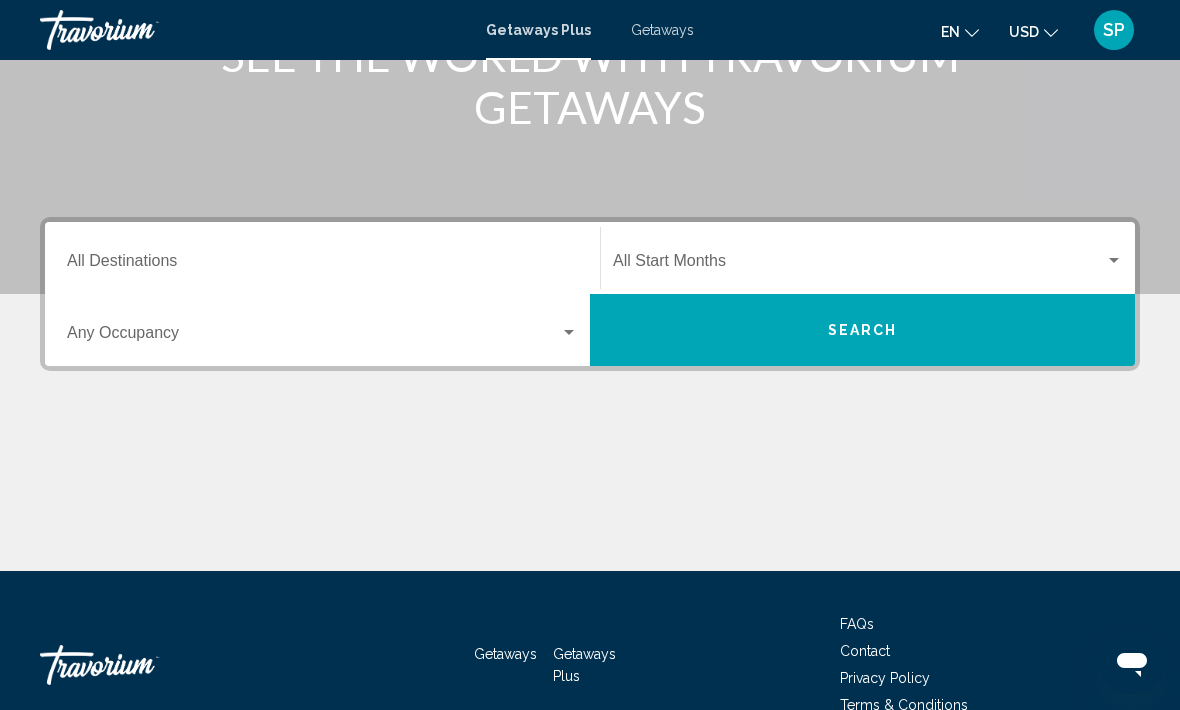 click at bounding box center [859, 265] 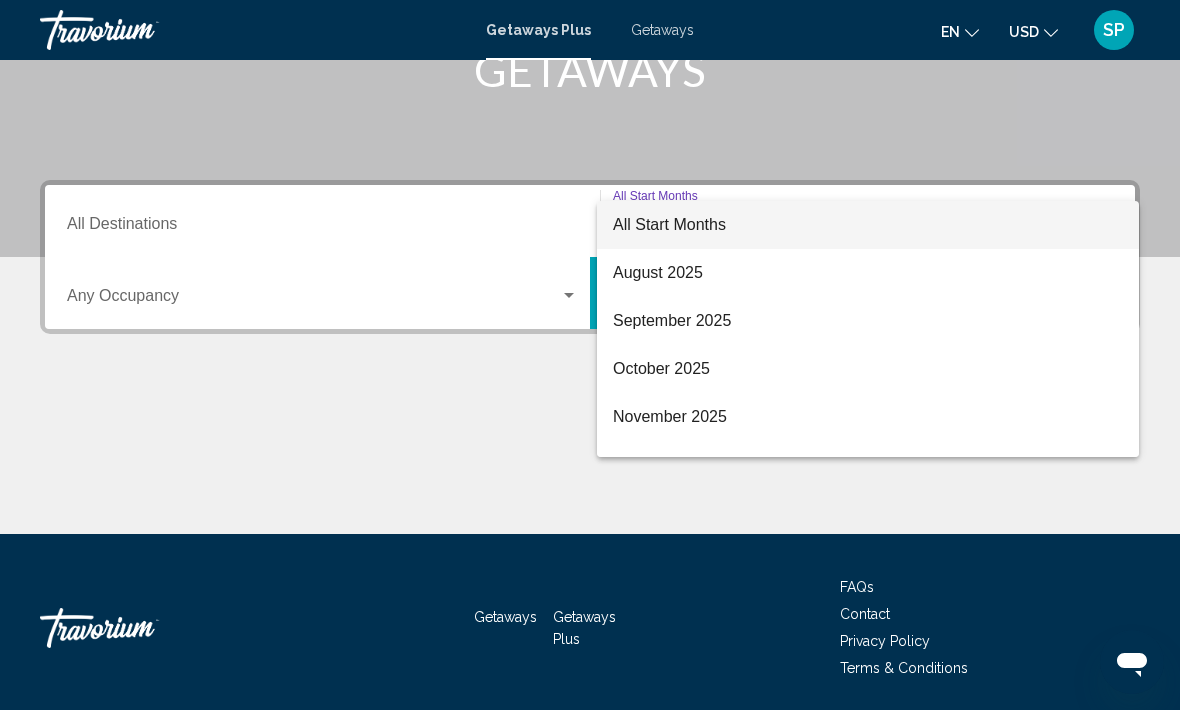 scroll, scrollTop: 346, scrollLeft: 0, axis: vertical 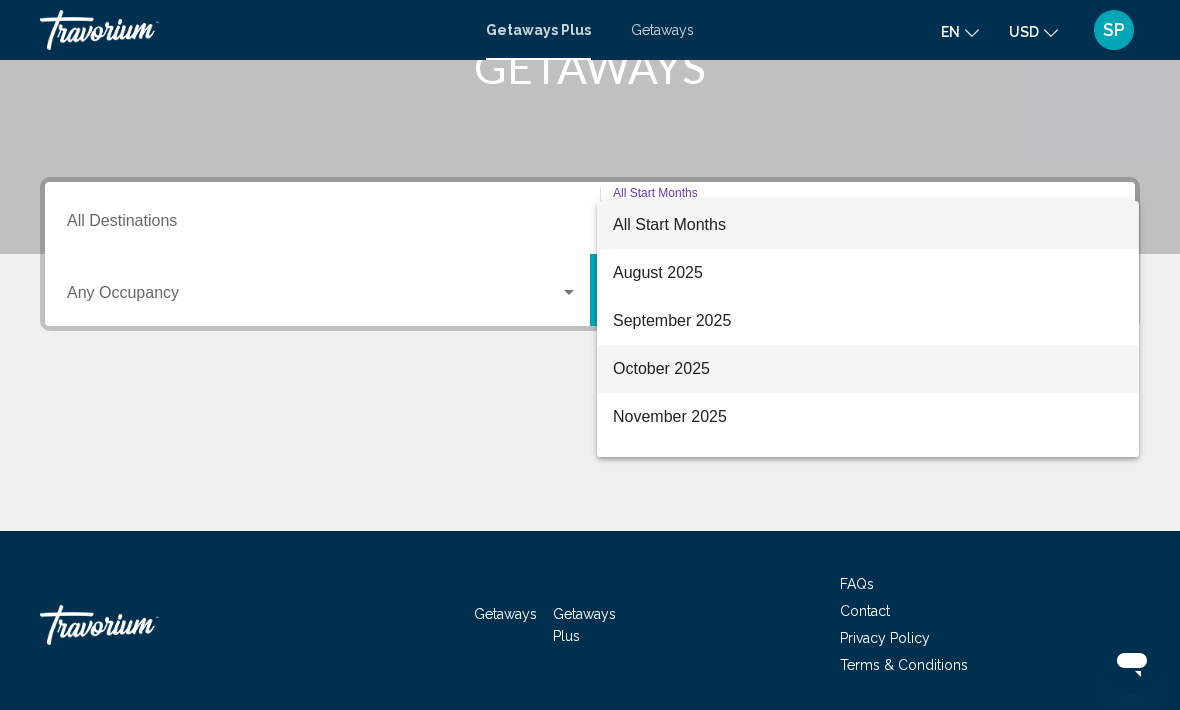 click on "October 2025" at bounding box center (868, 369) 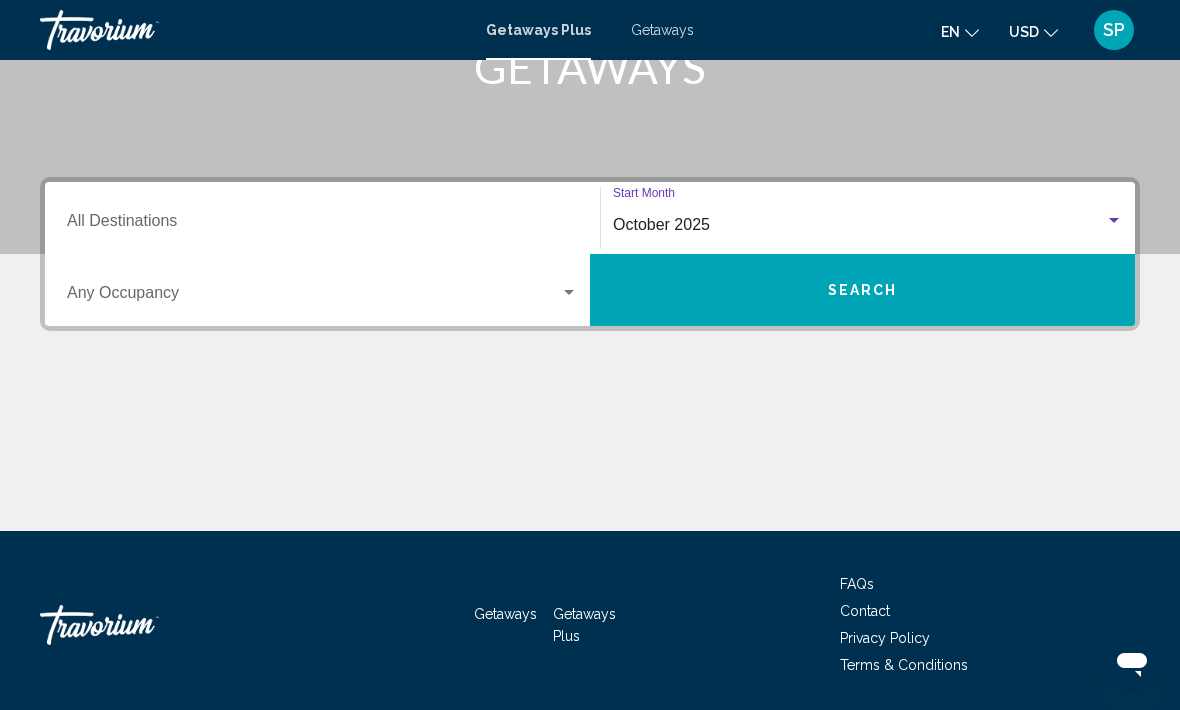 click on "Search" at bounding box center (862, 290) 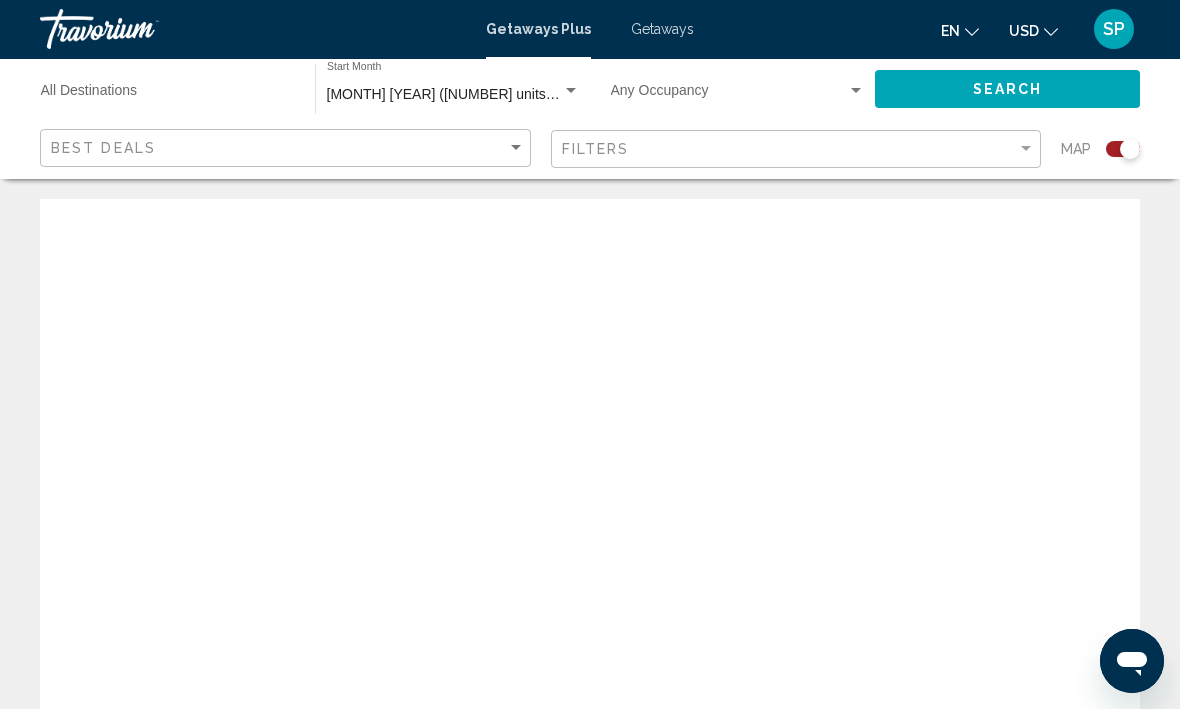 scroll, scrollTop: 1, scrollLeft: 0, axis: vertical 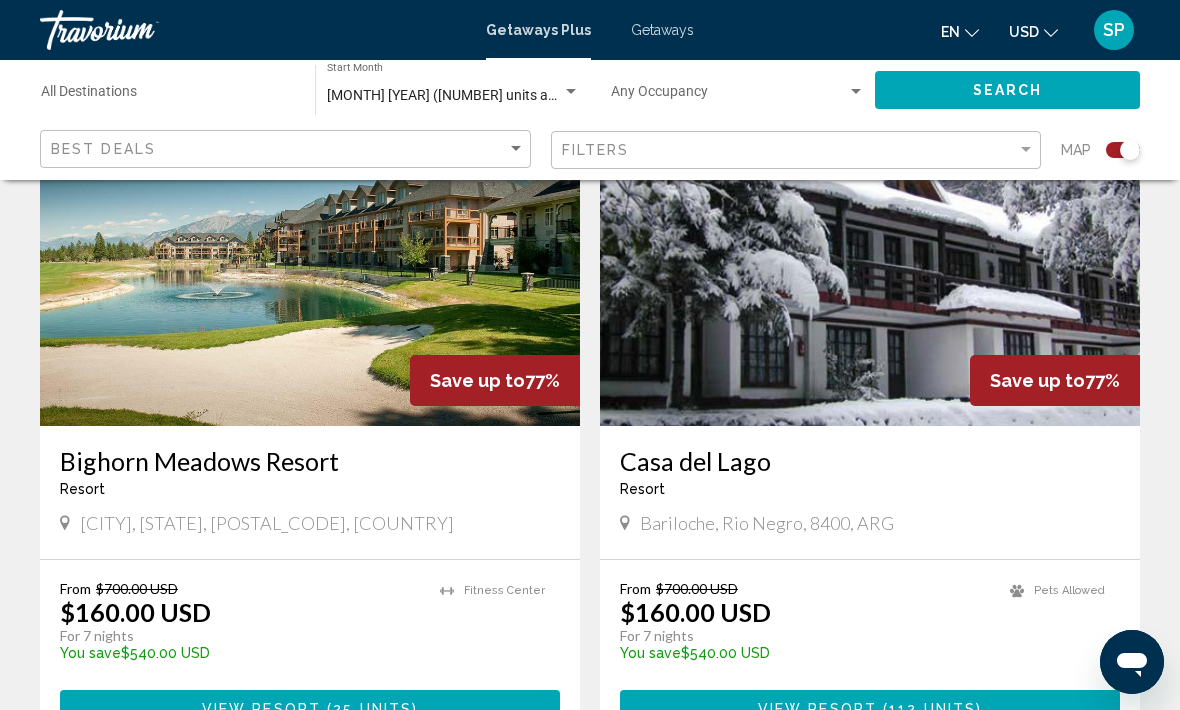 click at bounding box center [310, 266] 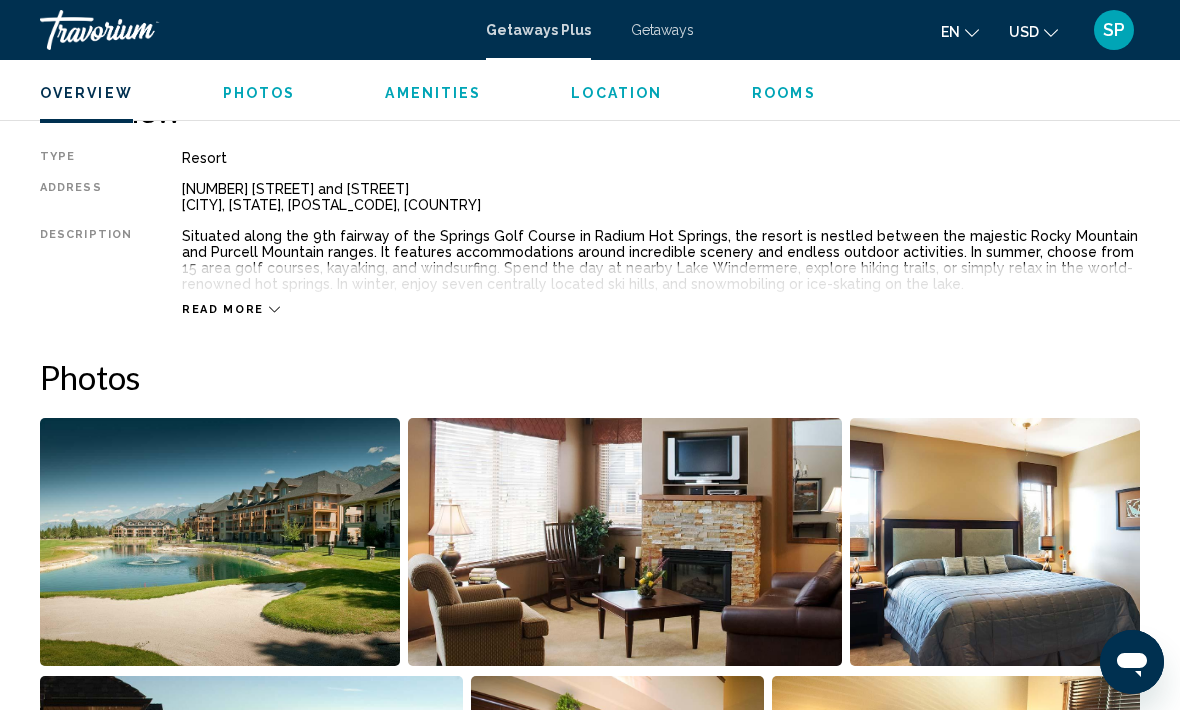 scroll, scrollTop: 1022, scrollLeft: 0, axis: vertical 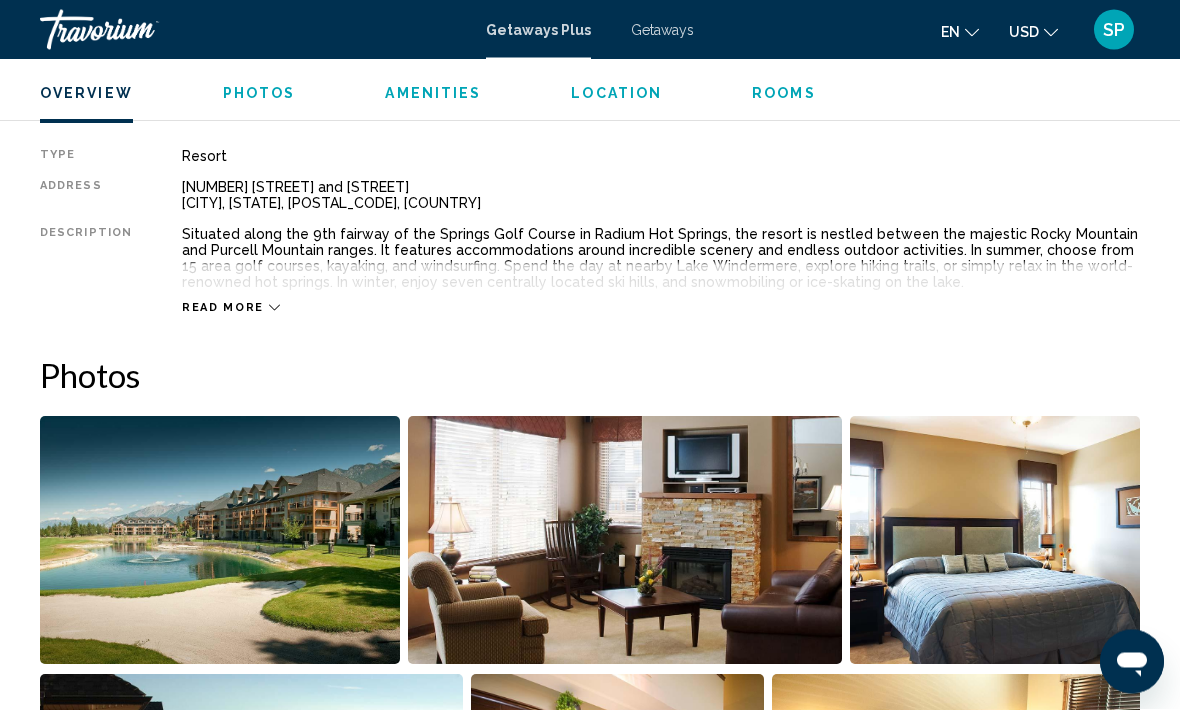 click on "Overview Type Resort All-Inclusive No All-Inclusive Address [NUMBER] [STREET] and [STREET] [CITY], [STATE], [POSTAL_CODE], [COUNTRY] Description Situated along the 9th fairway of the Springs Golf Course in [CITY], the resort is nestled between the majestic Rocky Mountain and Purcell Mountain ranges. It features accommodations around incredible scenery and endless outdoor activities. In summer, choose from 15 area golf courses, kayaking, and windsurfing. Spend the day at nearby Lake Windermere, explore hiking trails, or simply relax in the world-renowned hot springs. In winter, enjoy seven centrally located ski hills, and snowmobiling or ice-skating on the lake. Read more
Photos Amenities
Fitness Center Barbecue Facilities Changing Room(s) Driving Range Facsimile Service Golf School Golf (18 Holes) Golf (9 Holes) Whirlpool Spa Internet Access Children's Pool Outdoor Pool(s) Movie Rental Go-Carts" at bounding box center (590, 4408) 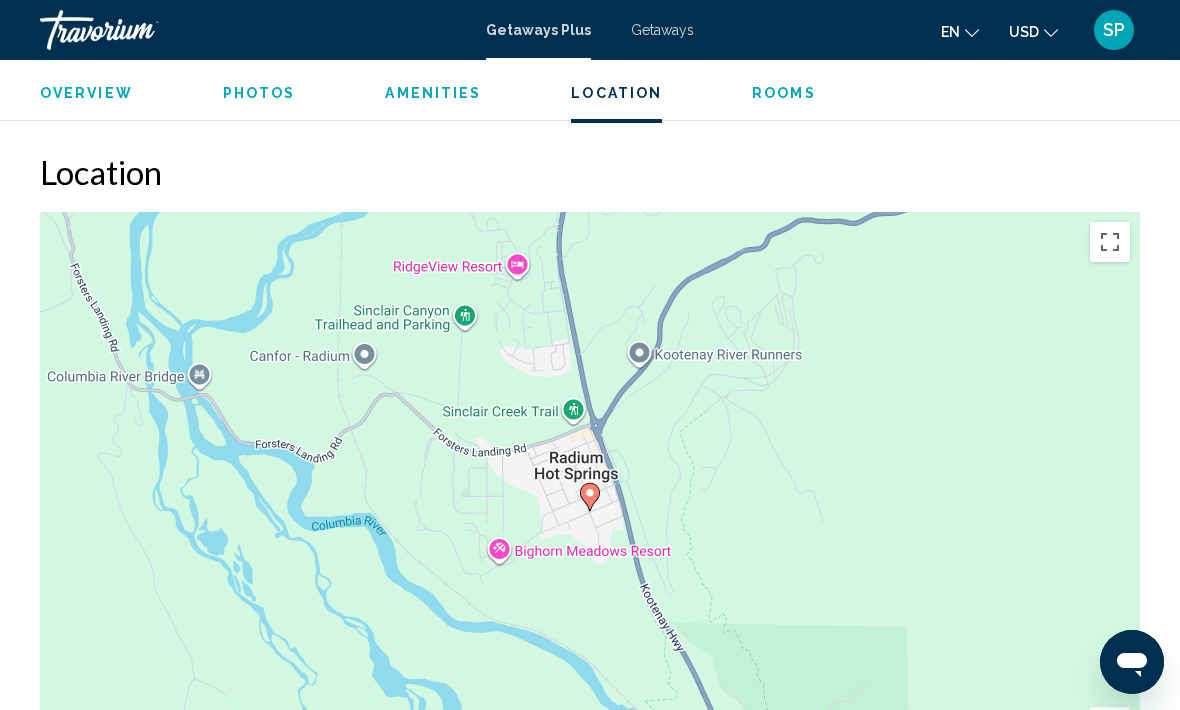 scroll, scrollTop: 3012, scrollLeft: 0, axis: vertical 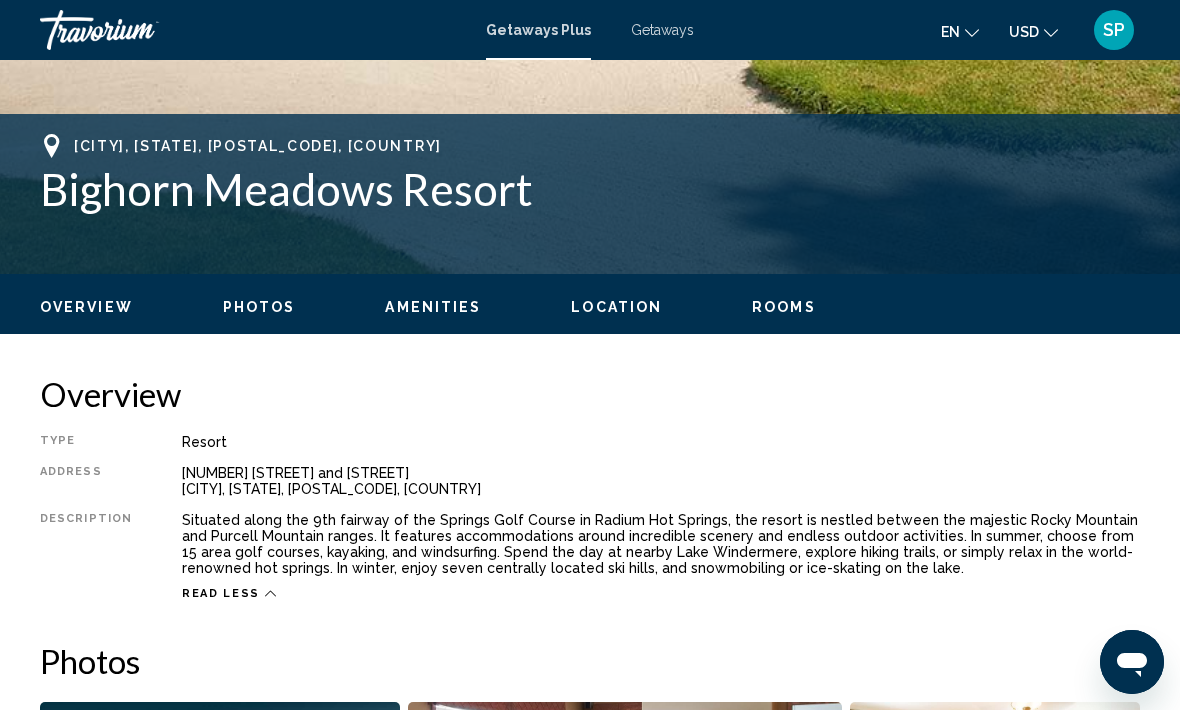 click on "Photos" at bounding box center (259, 307) 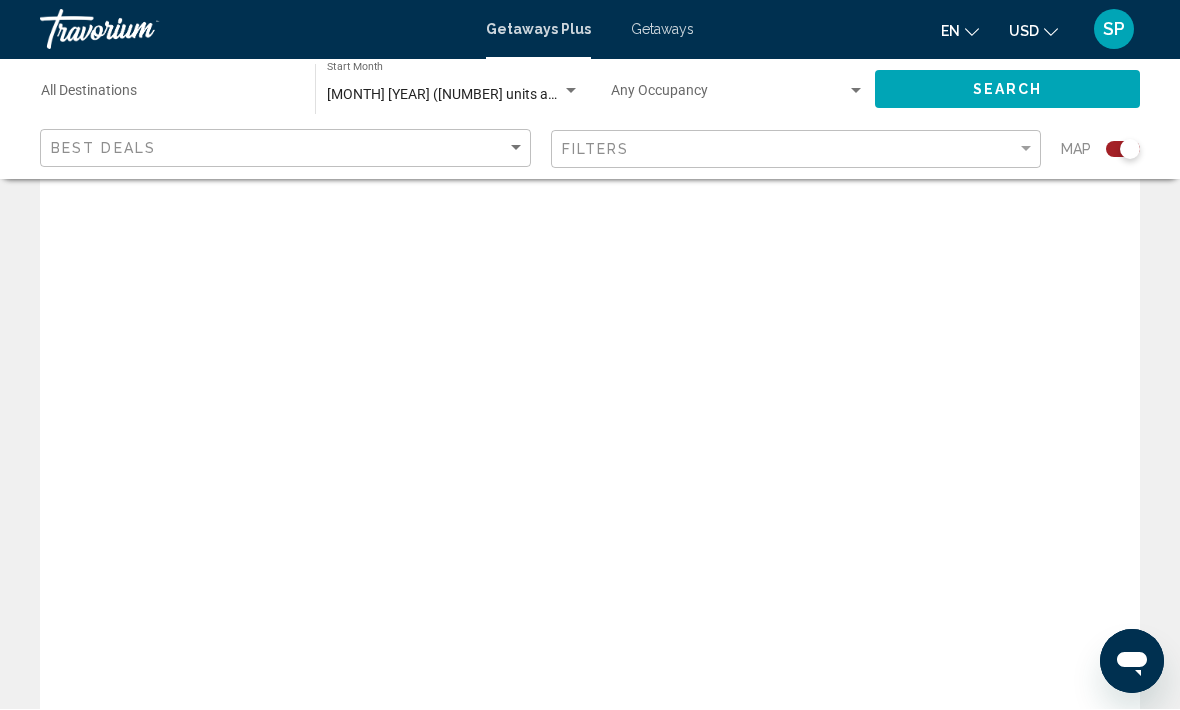 scroll, scrollTop: 67, scrollLeft: 0, axis: vertical 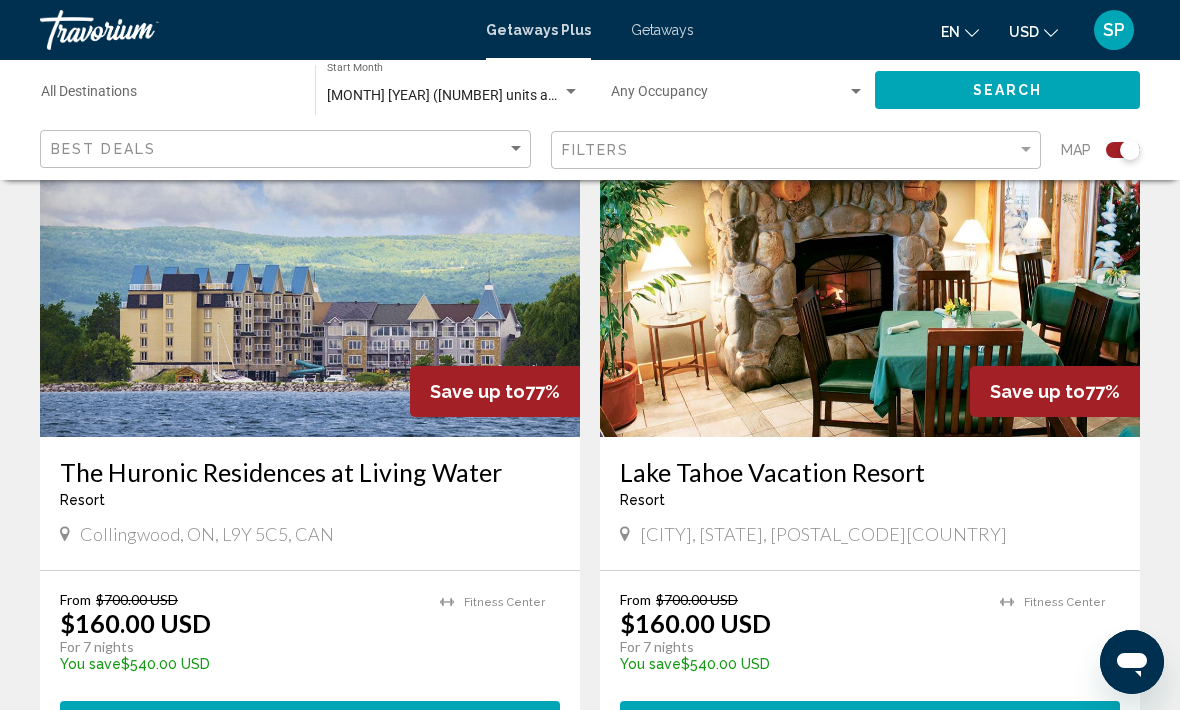 click at bounding box center [870, 277] 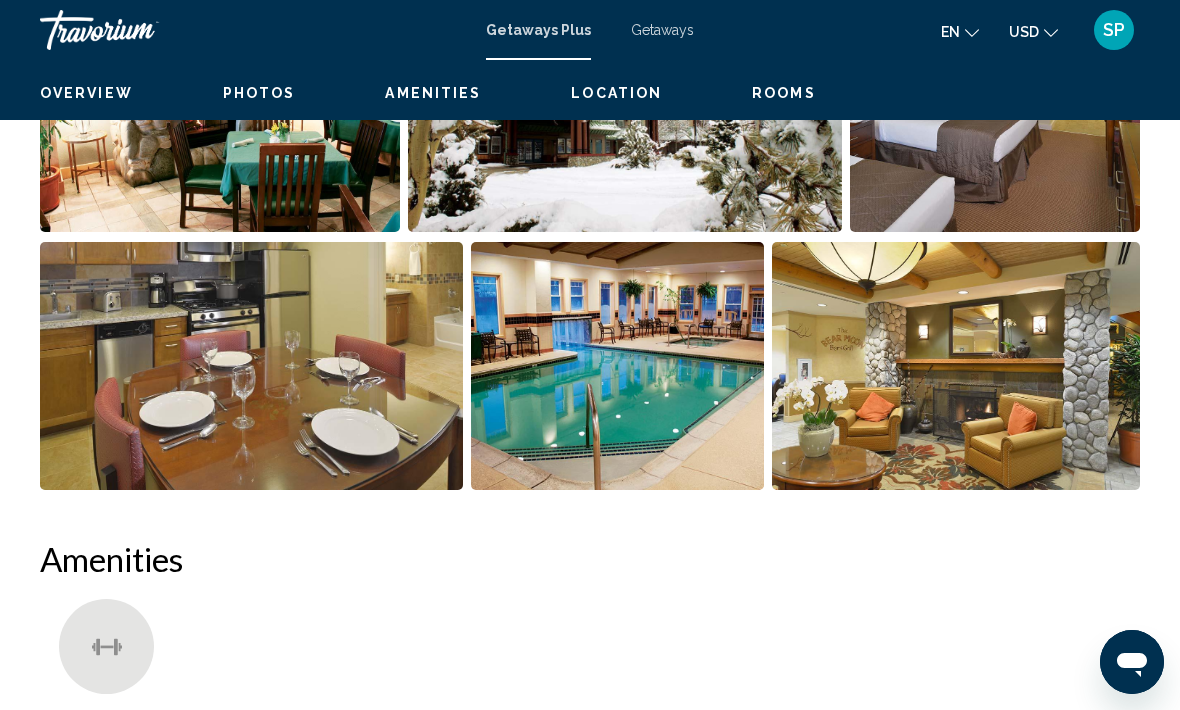 scroll, scrollTop: 0, scrollLeft: 0, axis: both 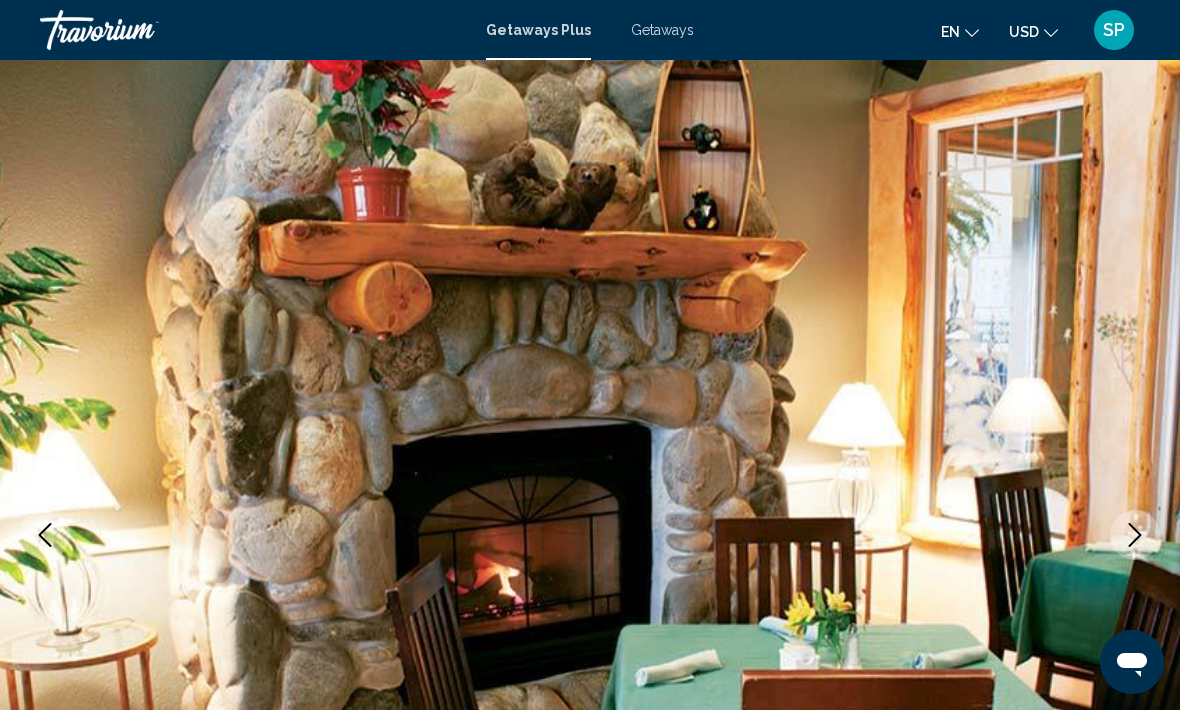click at bounding box center (1135, 535) 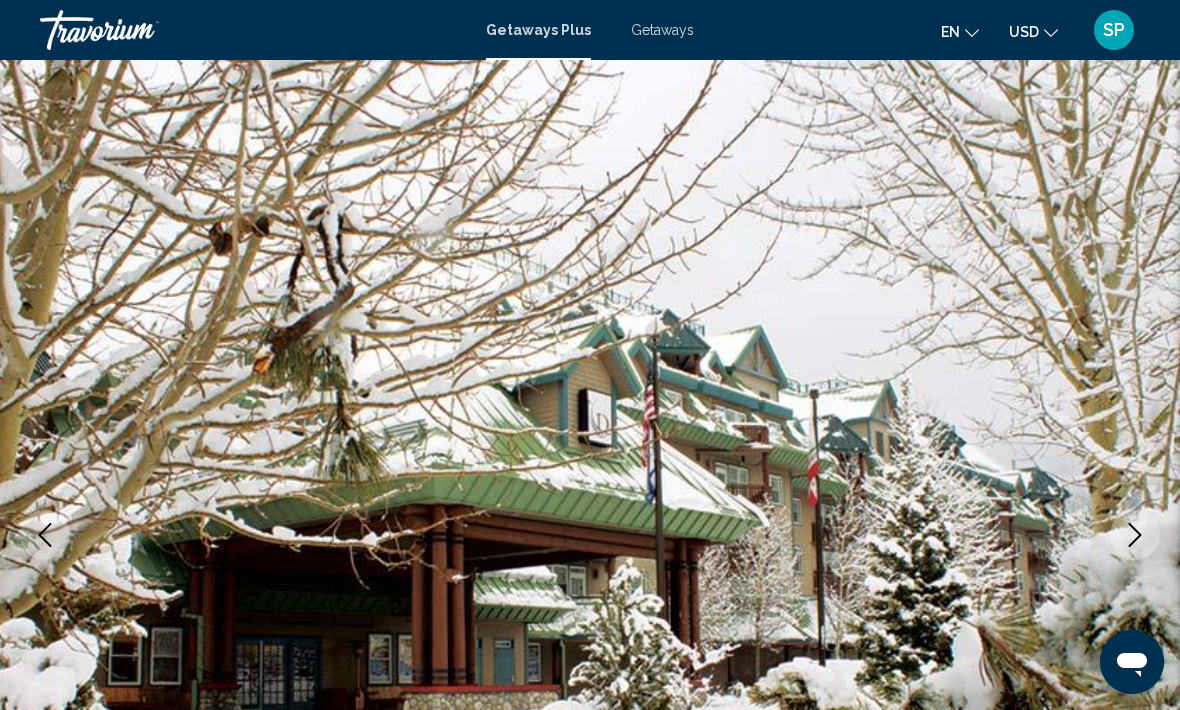click 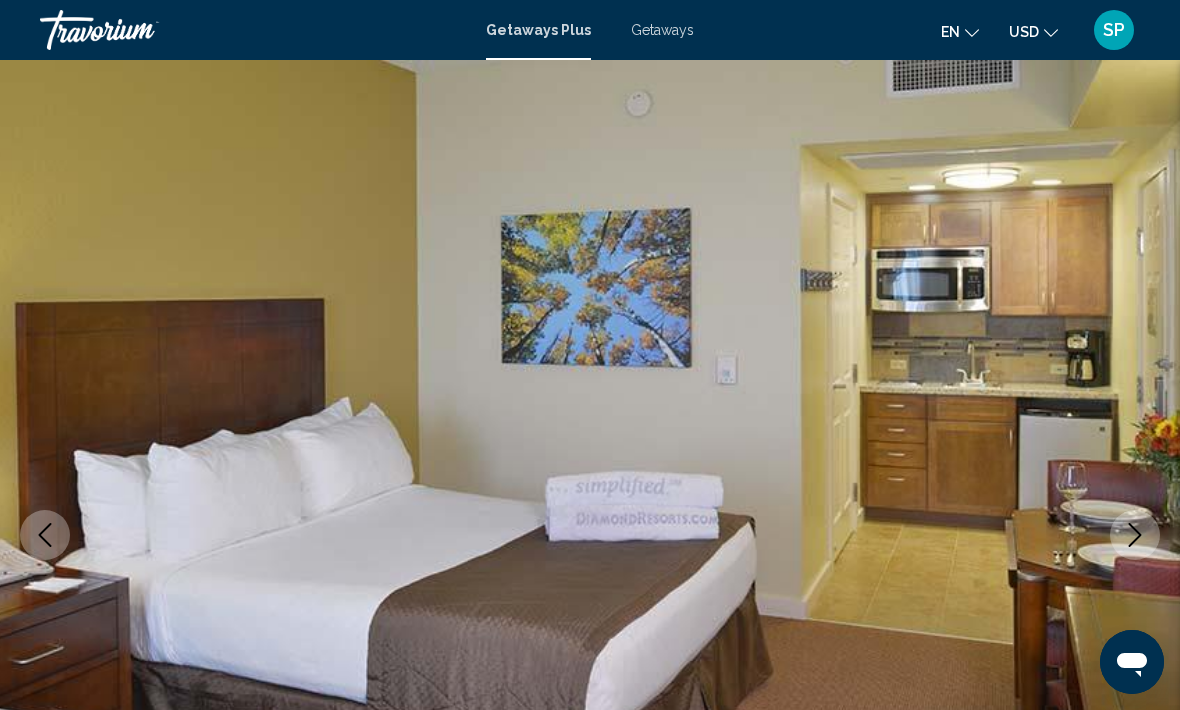 click 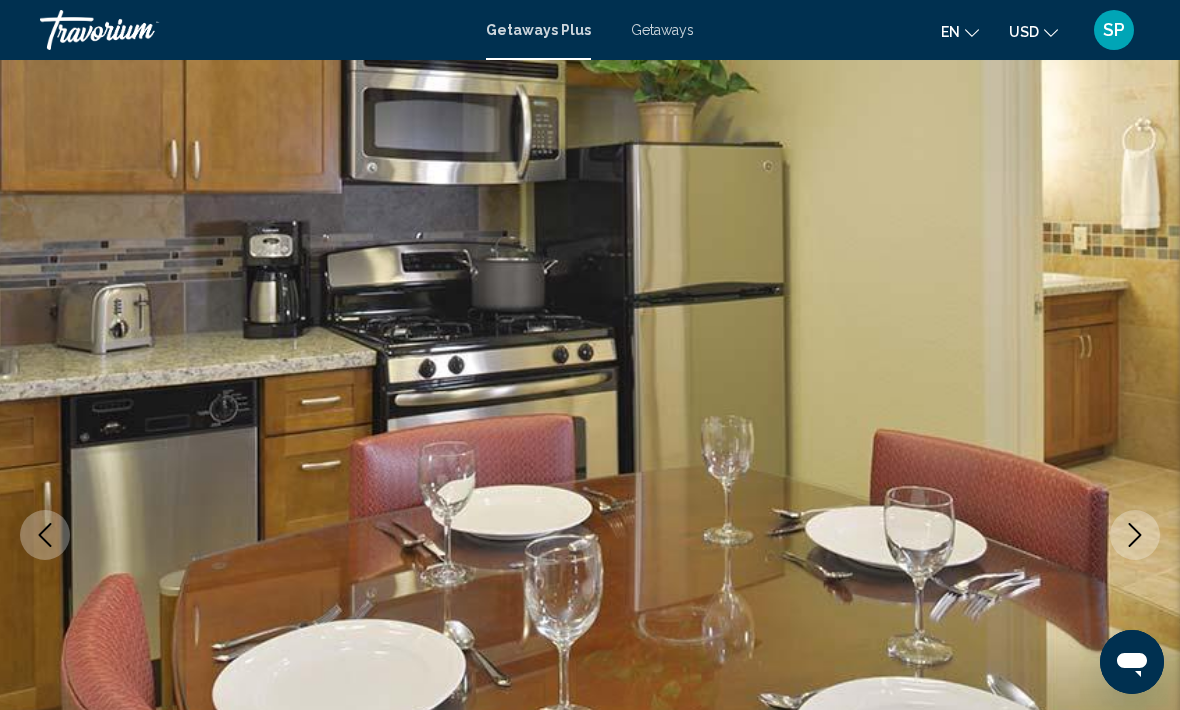 click 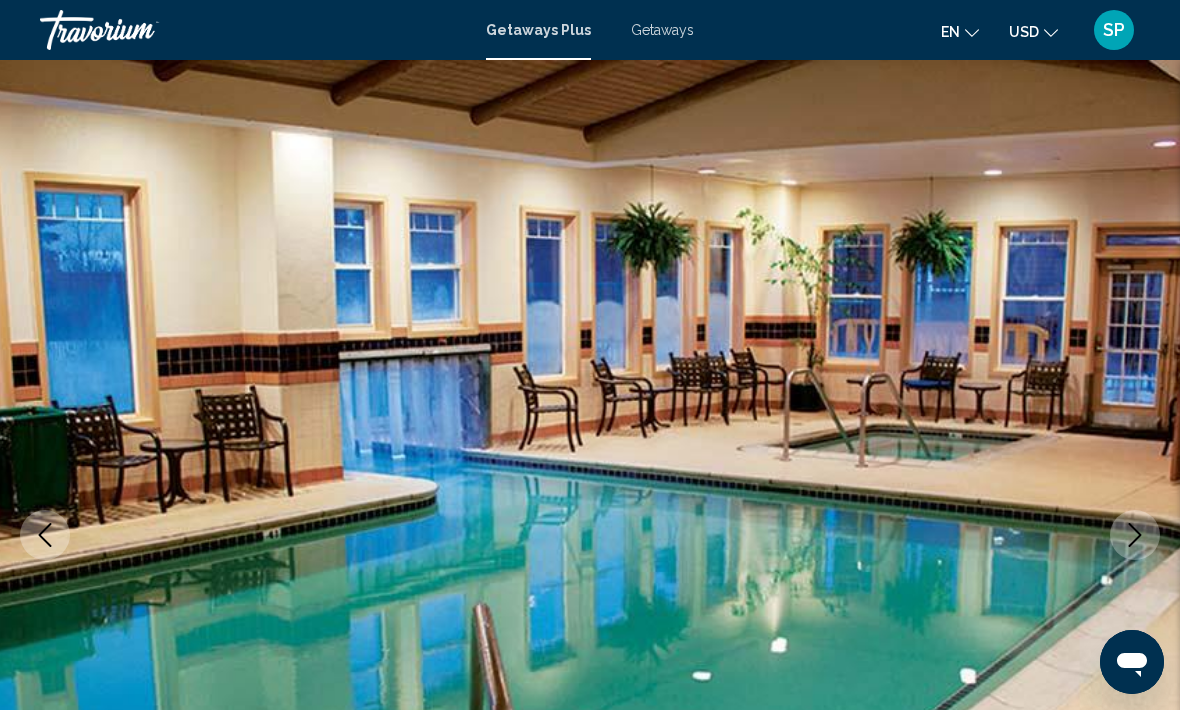 click 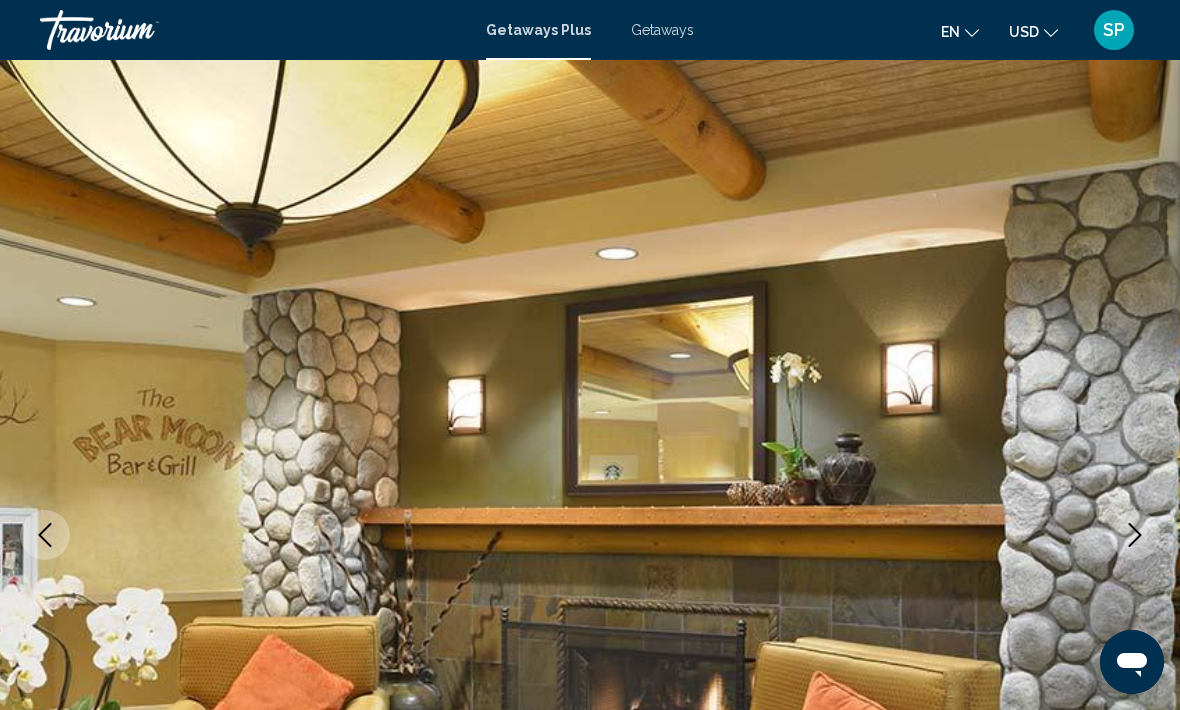 click 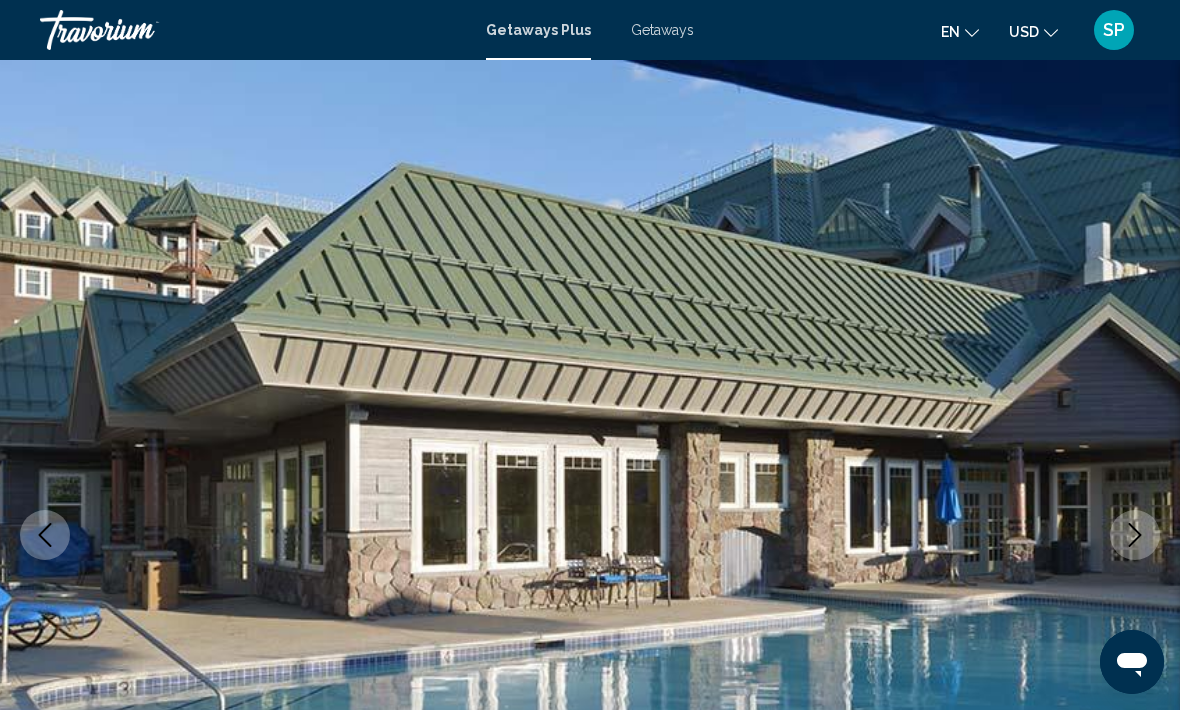 click at bounding box center (1135, 535) 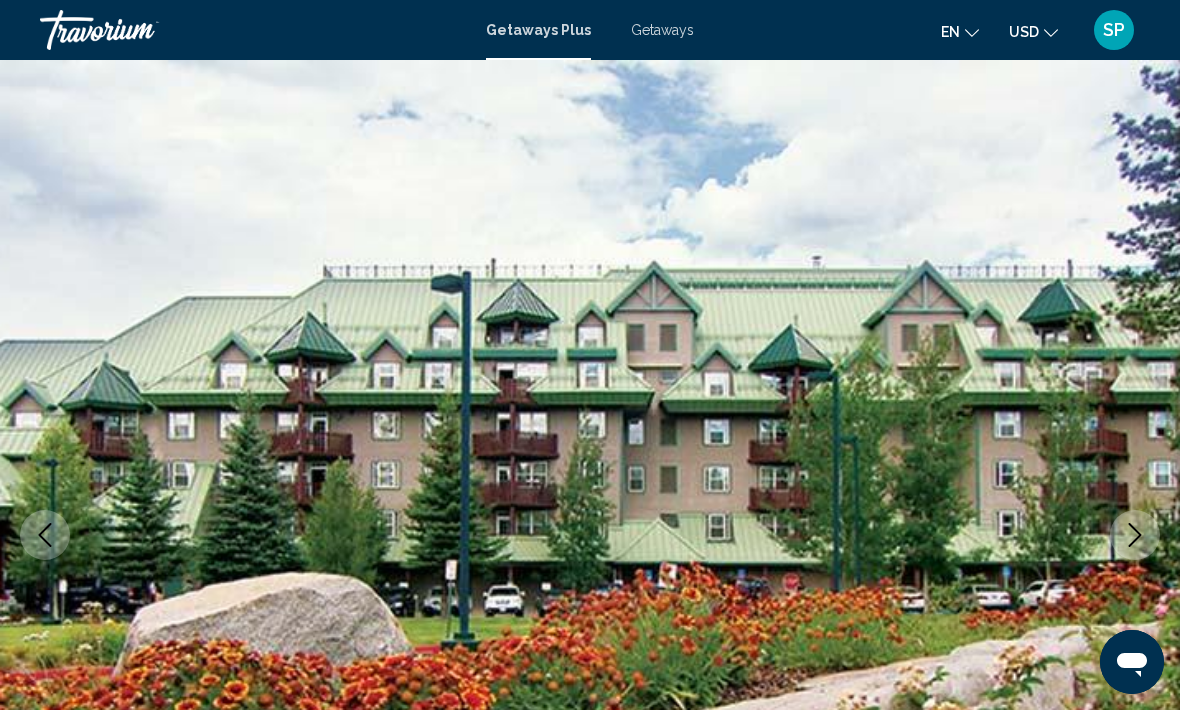click at bounding box center (1135, 535) 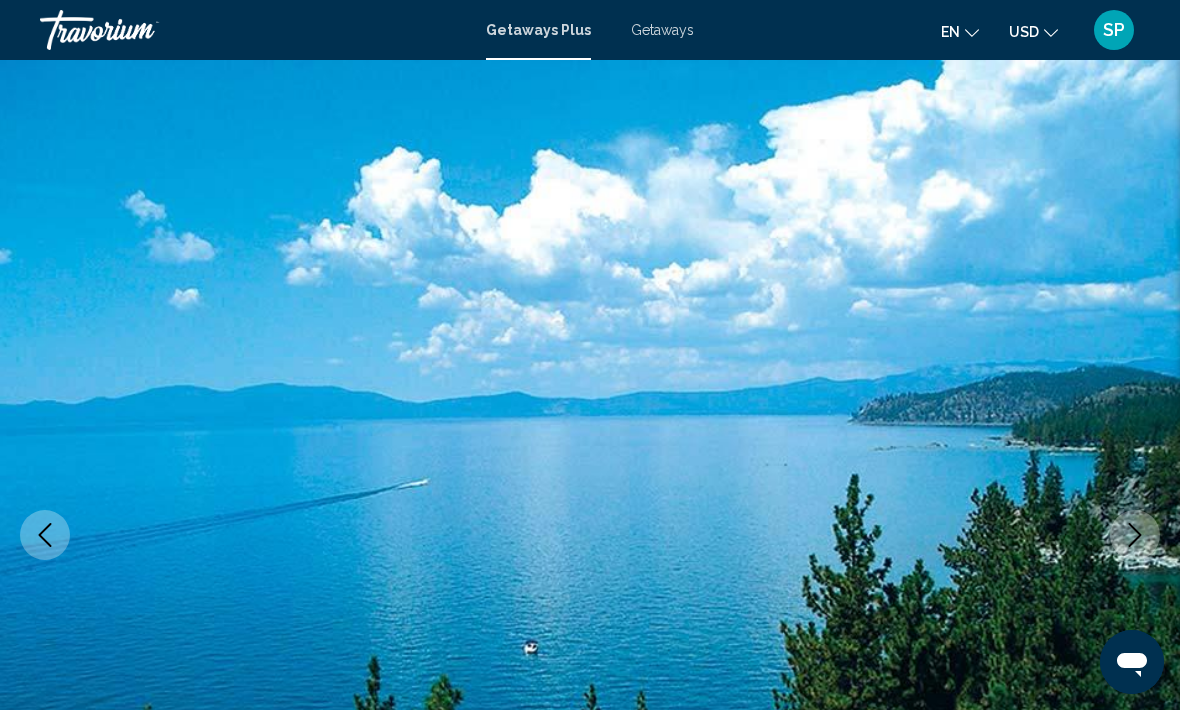 click 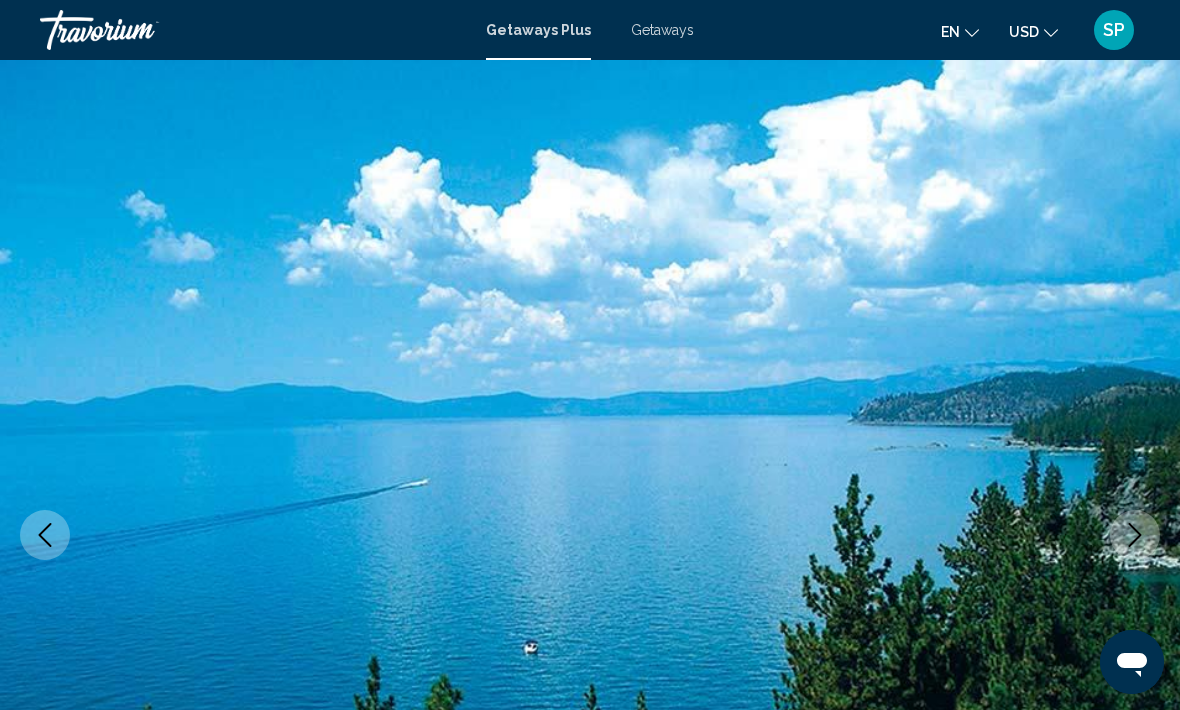 click at bounding box center (1135, 535) 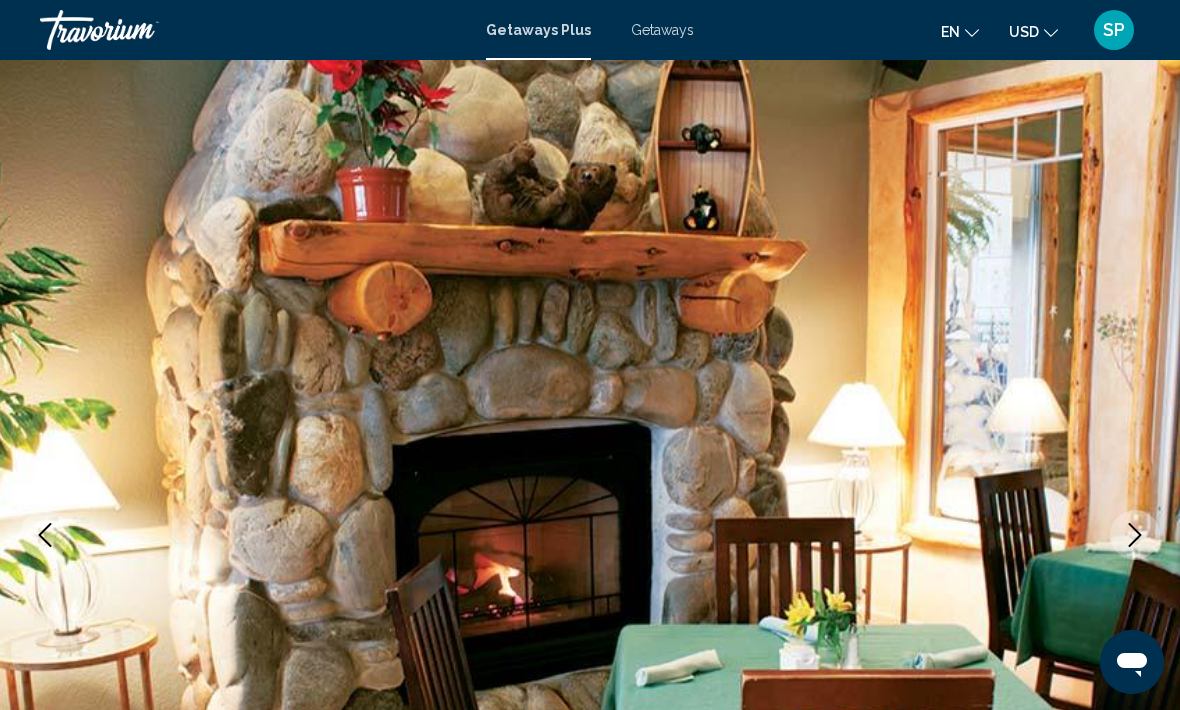 click 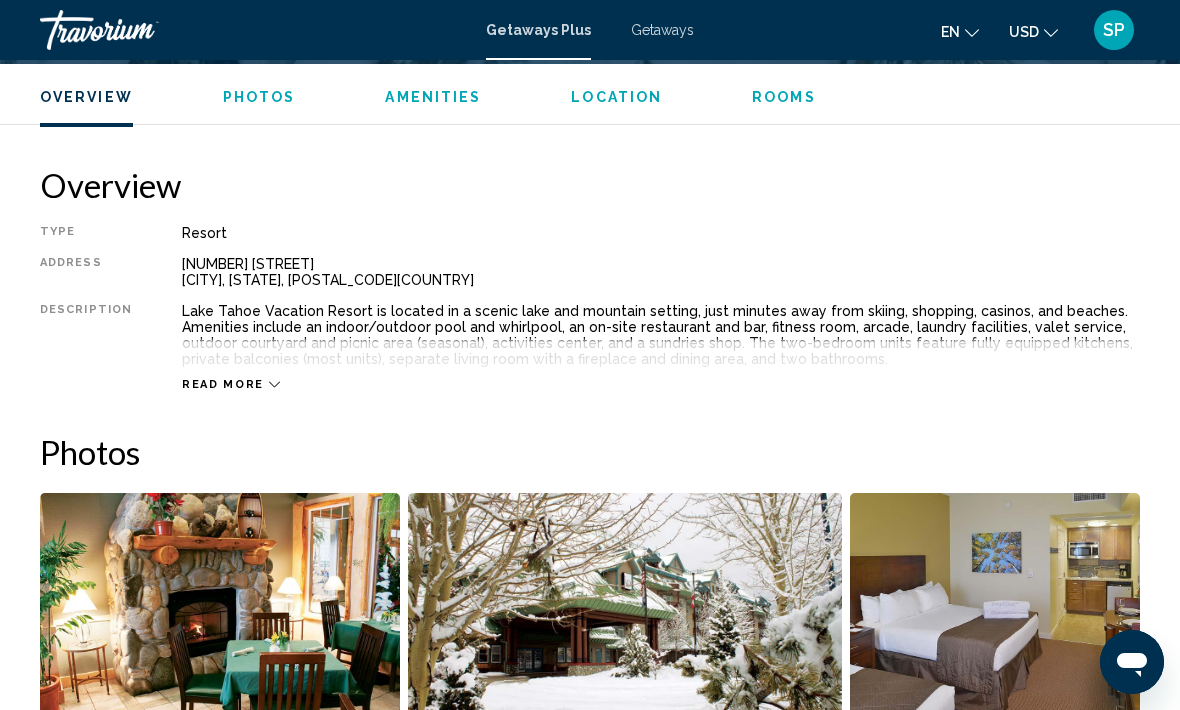 scroll, scrollTop: 945, scrollLeft: 0, axis: vertical 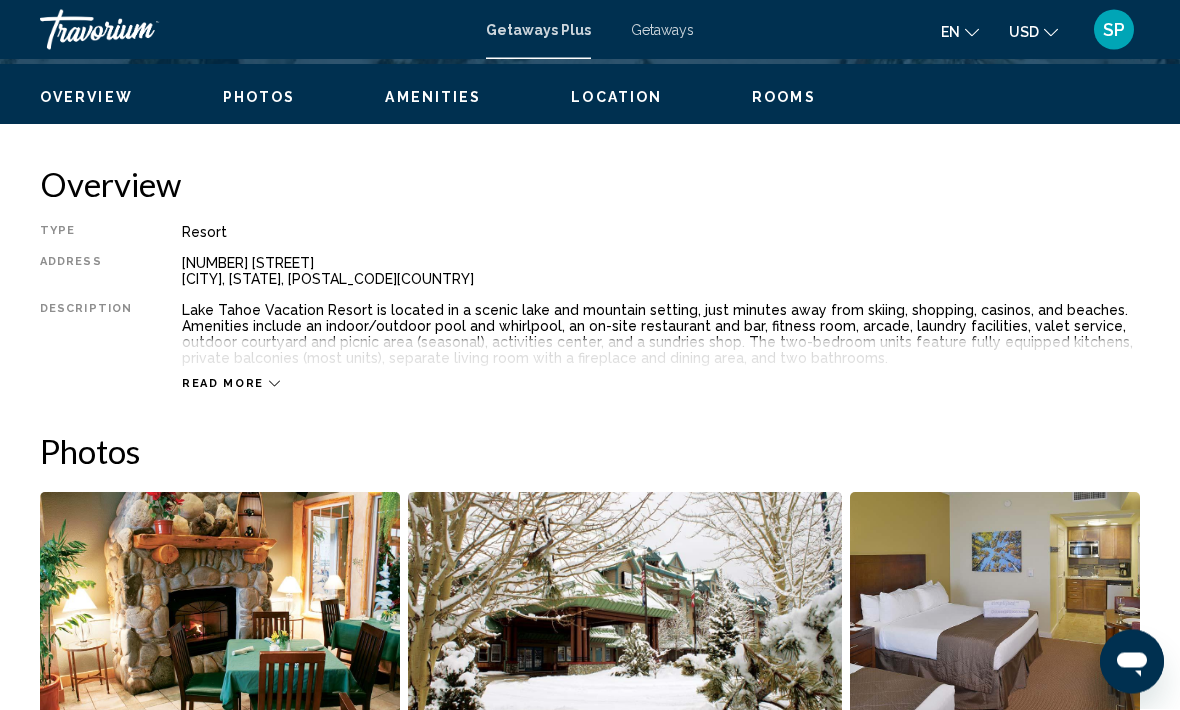 click 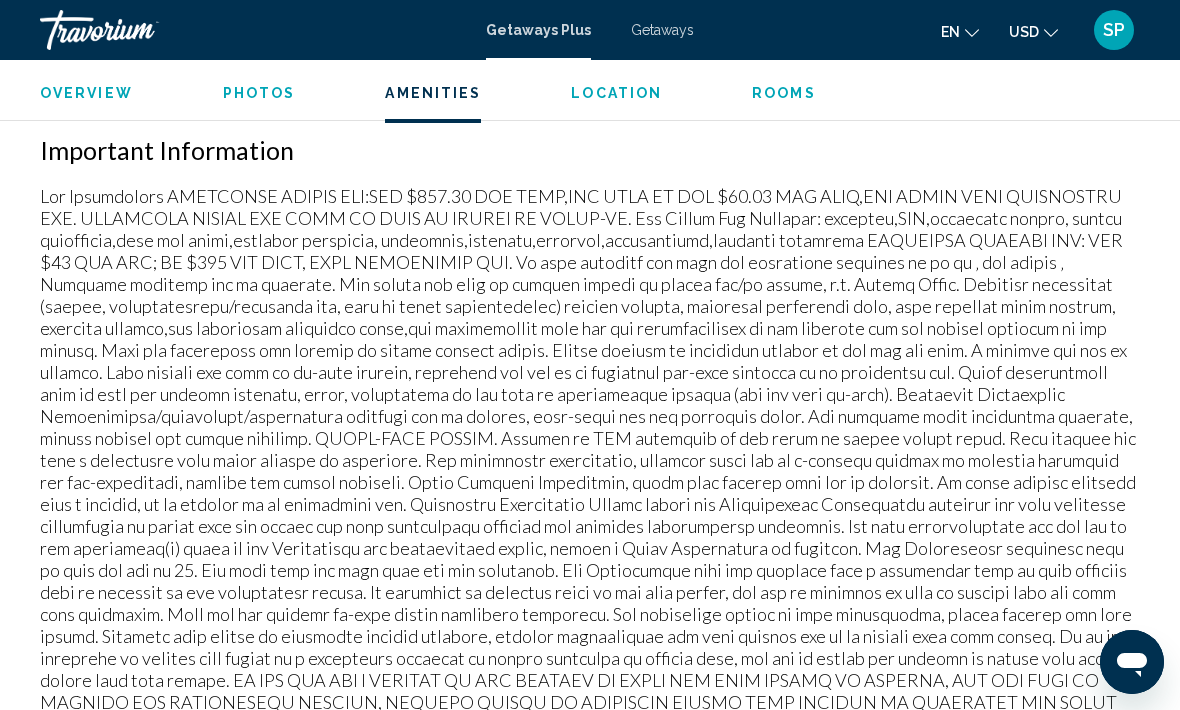 scroll, scrollTop: 2231, scrollLeft: 0, axis: vertical 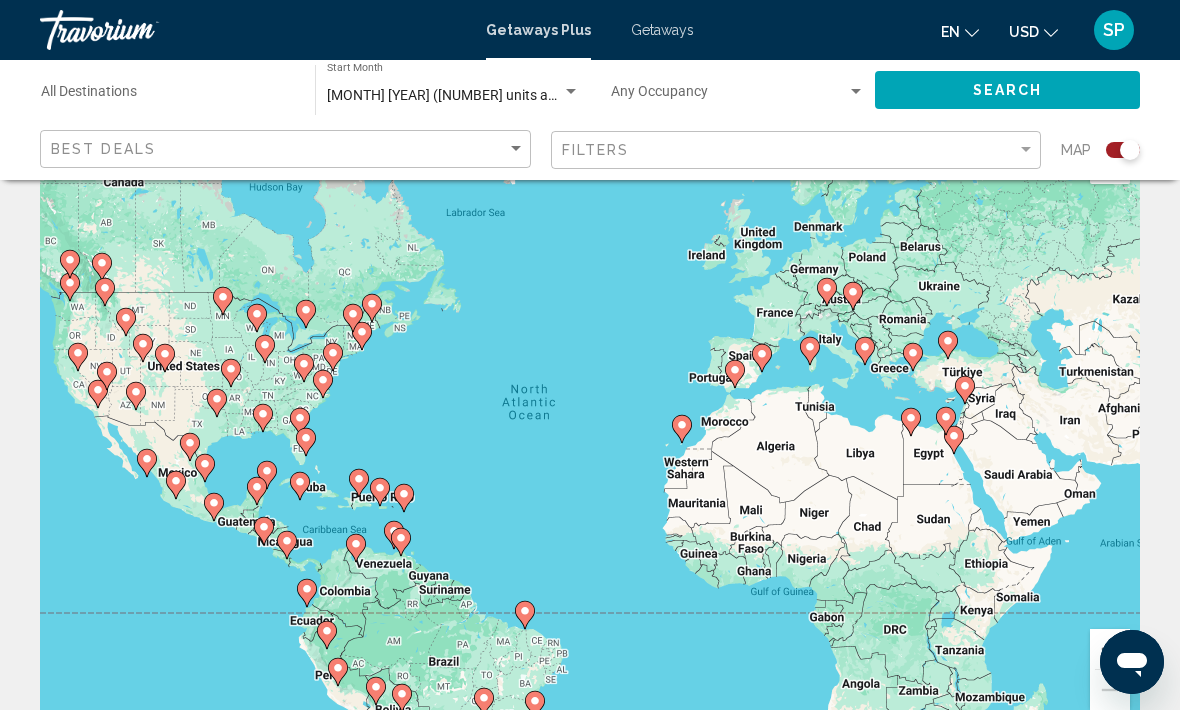 click on "Getaways Plus" at bounding box center [538, 30] 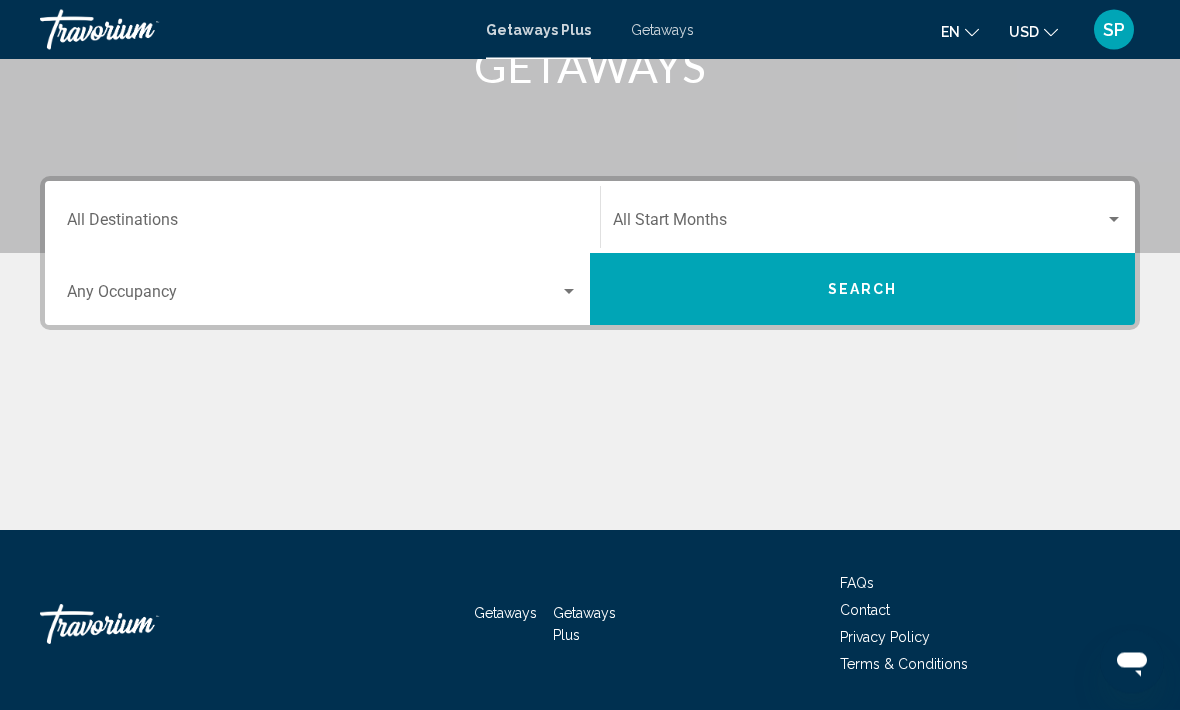 scroll, scrollTop: 346, scrollLeft: 0, axis: vertical 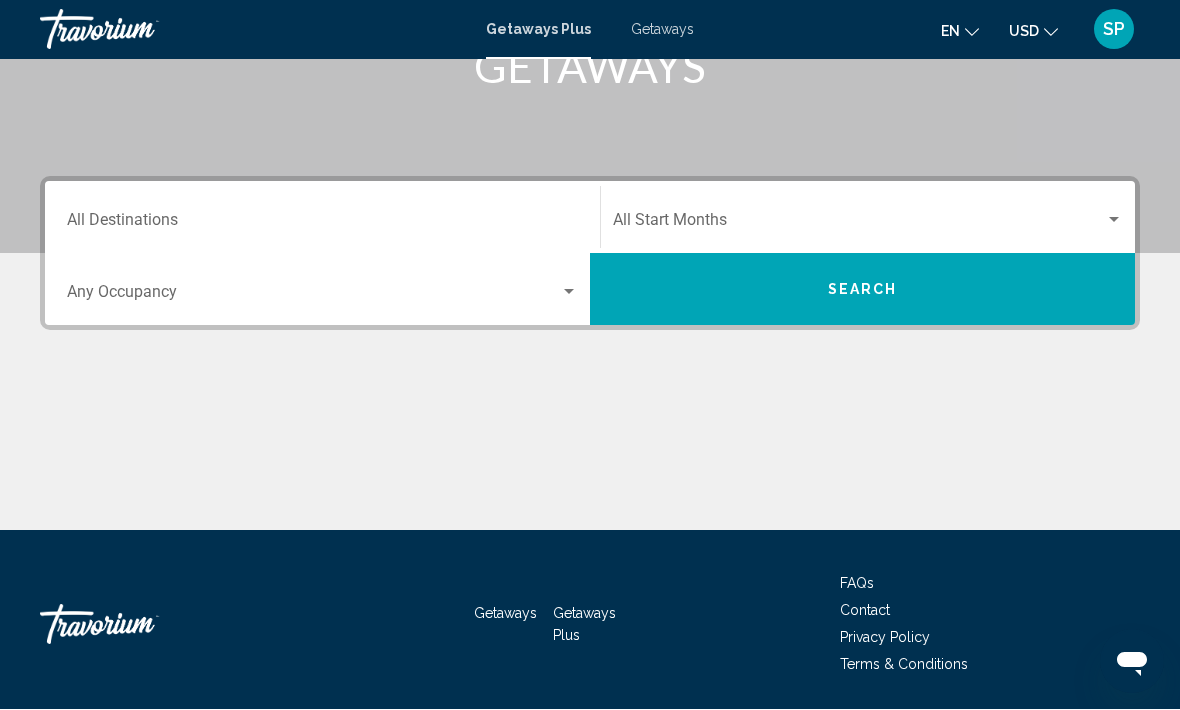 click at bounding box center (859, 225) 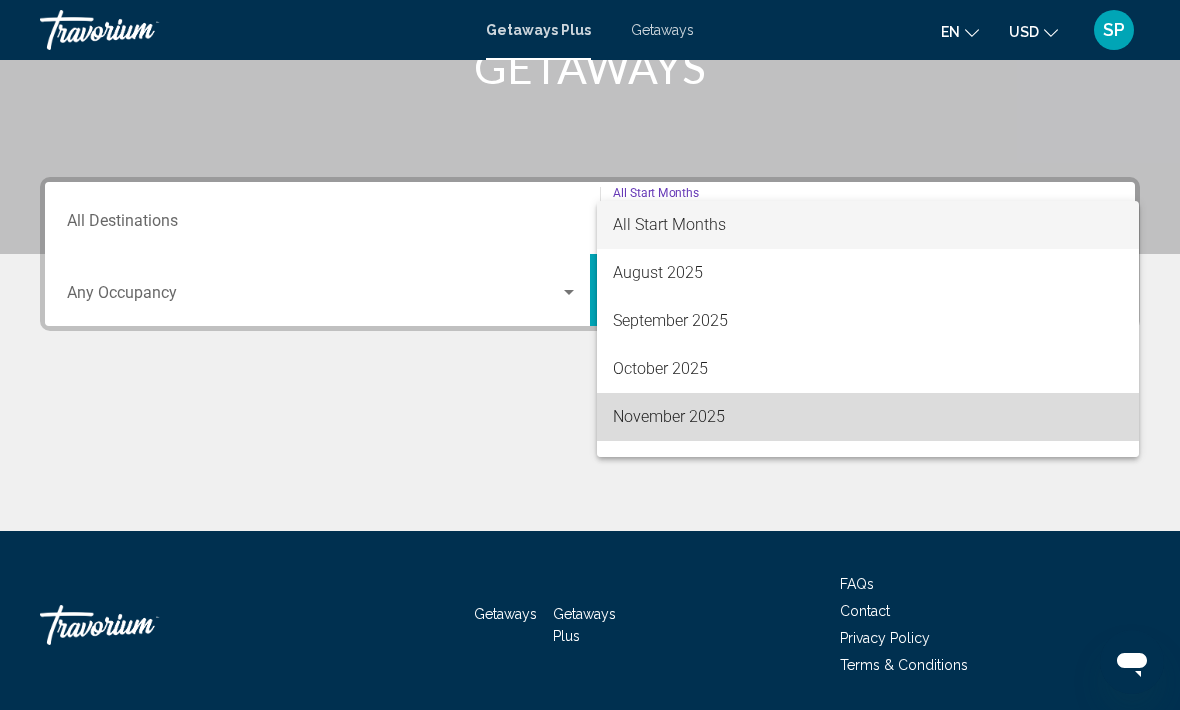click on "November 2025" at bounding box center [868, 417] 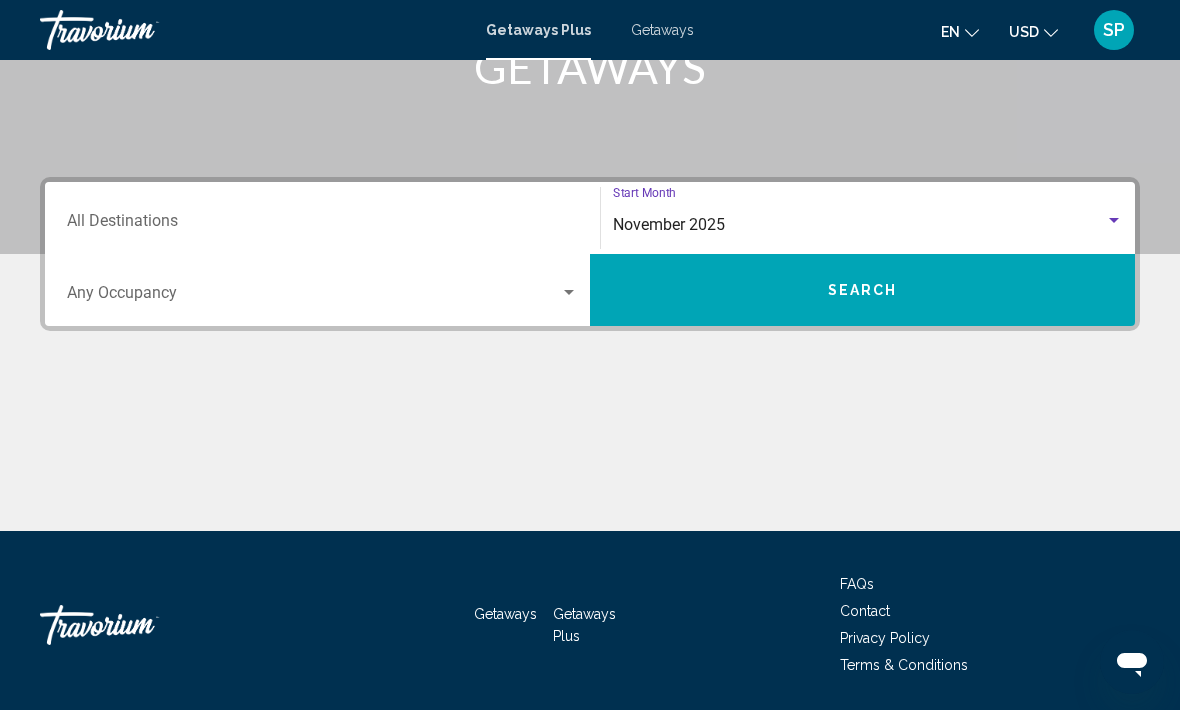 click on "Search" at bounding box center (862, 290) 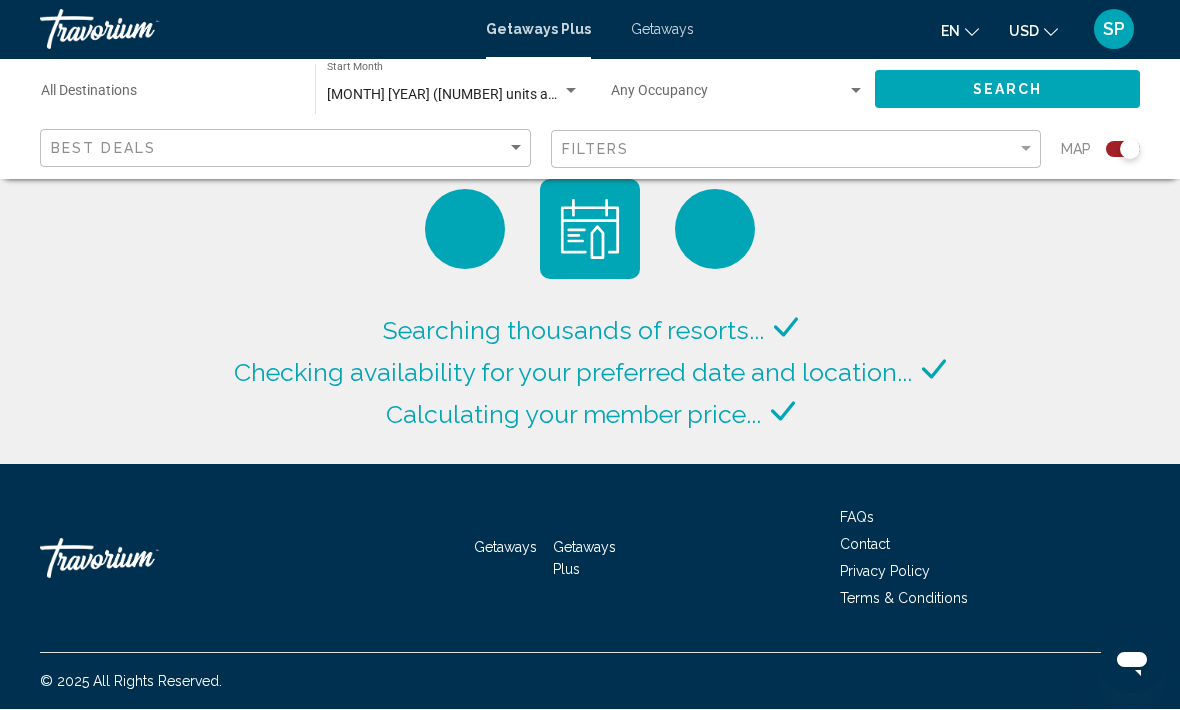 scroll, scrollTop: 1, scrollLeft: 0, axis: vertical 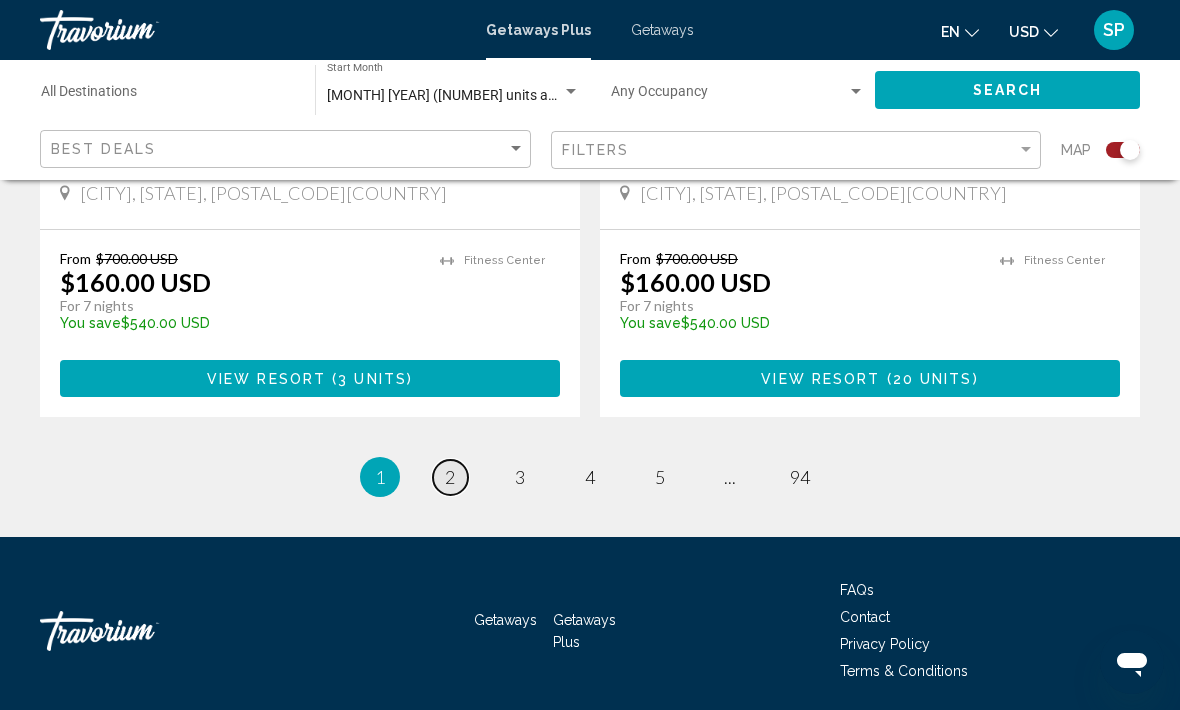 click on "2" at bounding box center (450, 477) 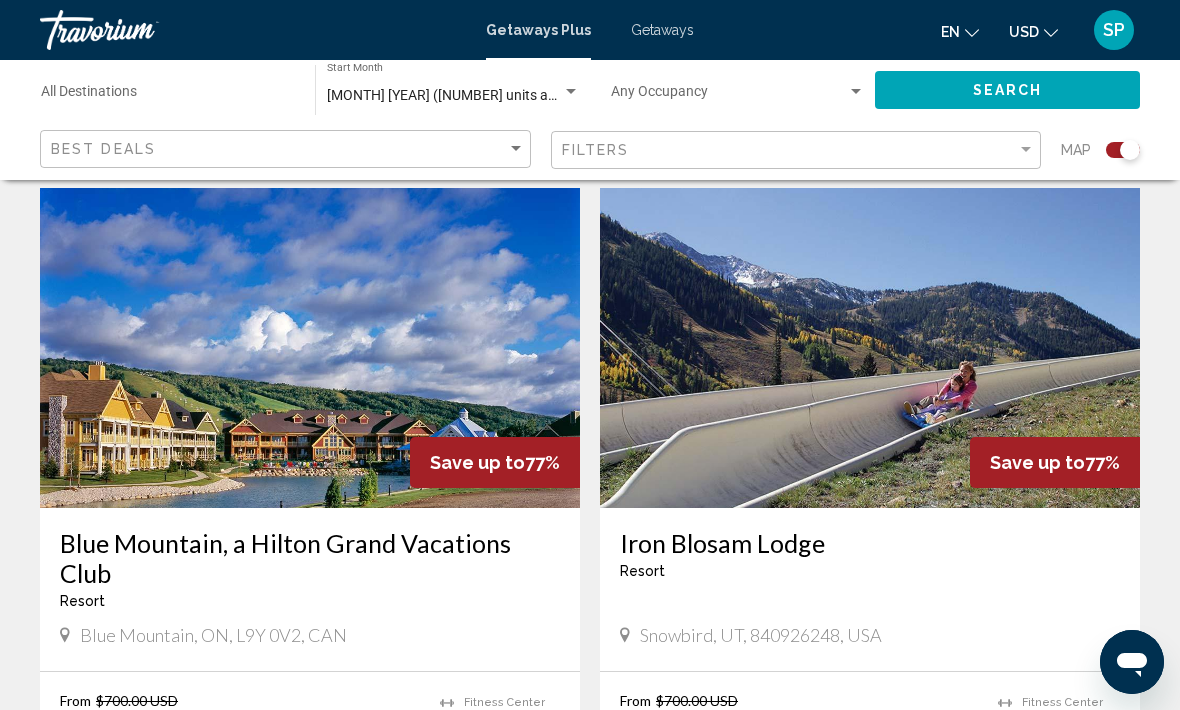 scroll, scrollTop: 2775, scrollLeft: 0, axis: vertical 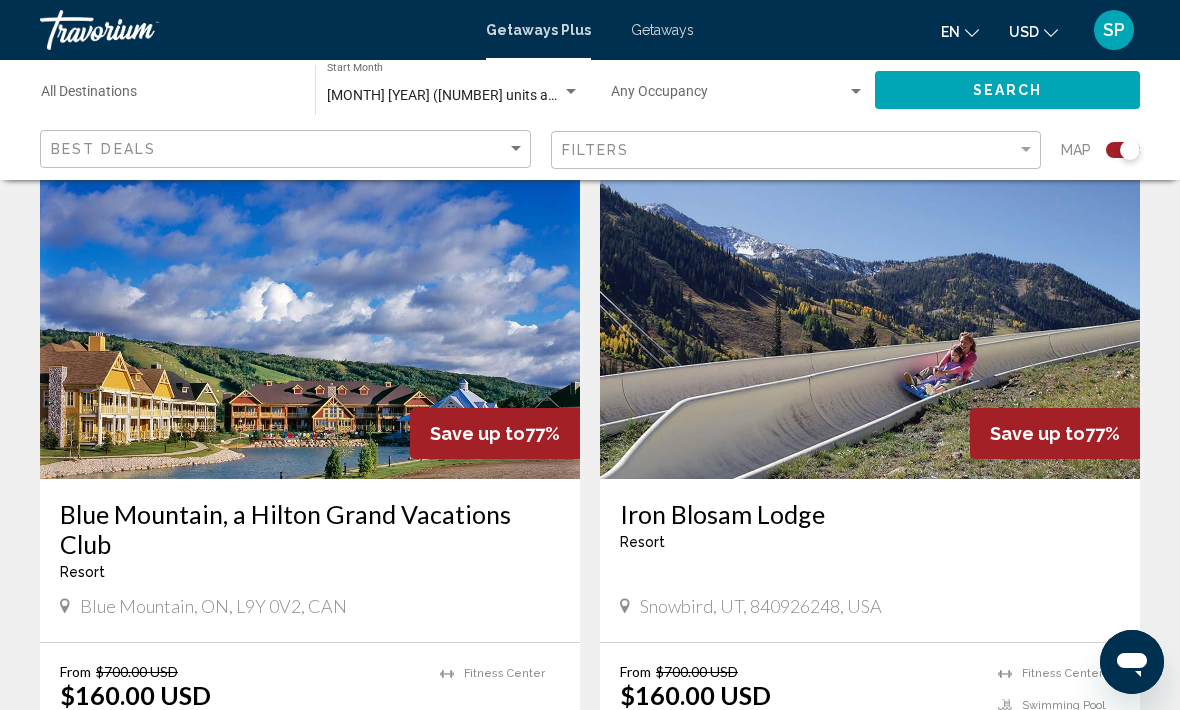 click at bounding box center (310, 319) 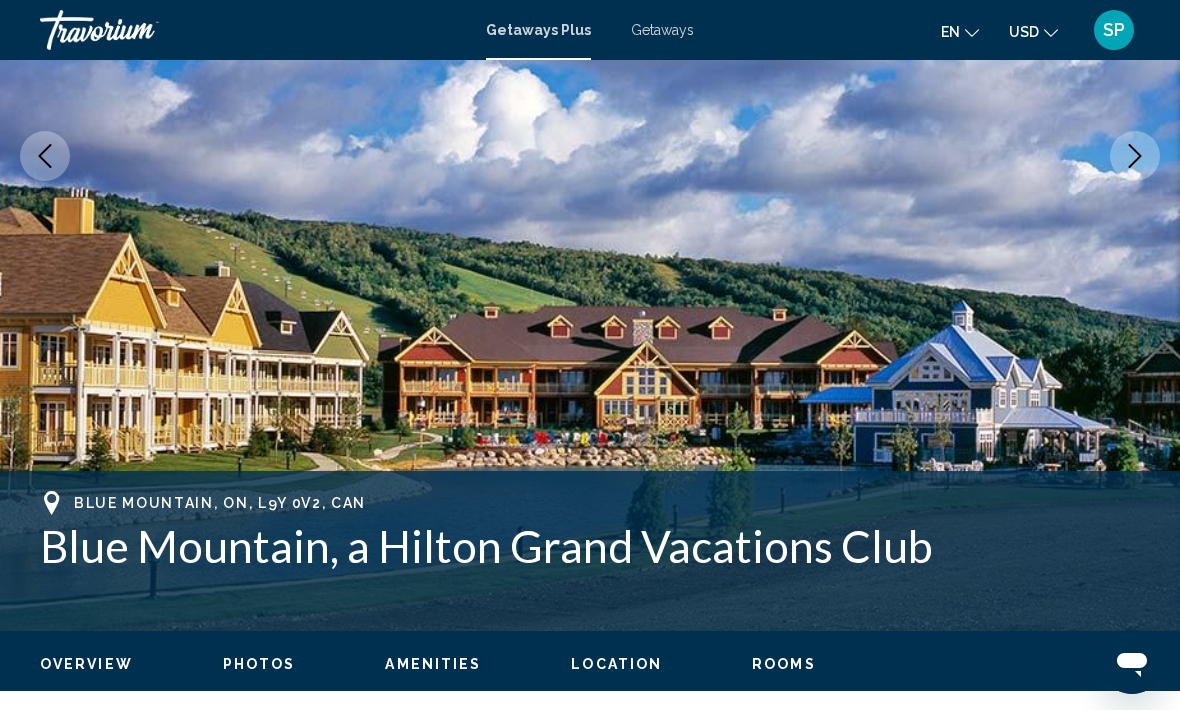 scroll, scrollTop: 390, scrollLeft: 0, axis: vertical 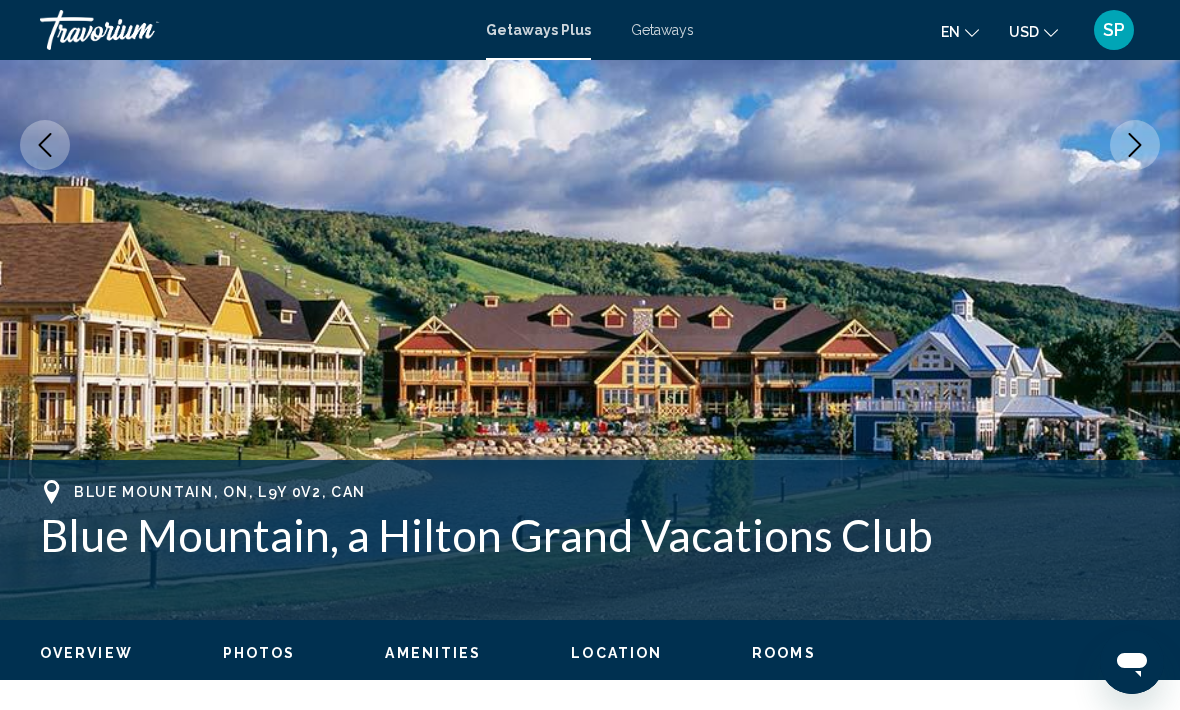 click at bounding box center [1135, 145] 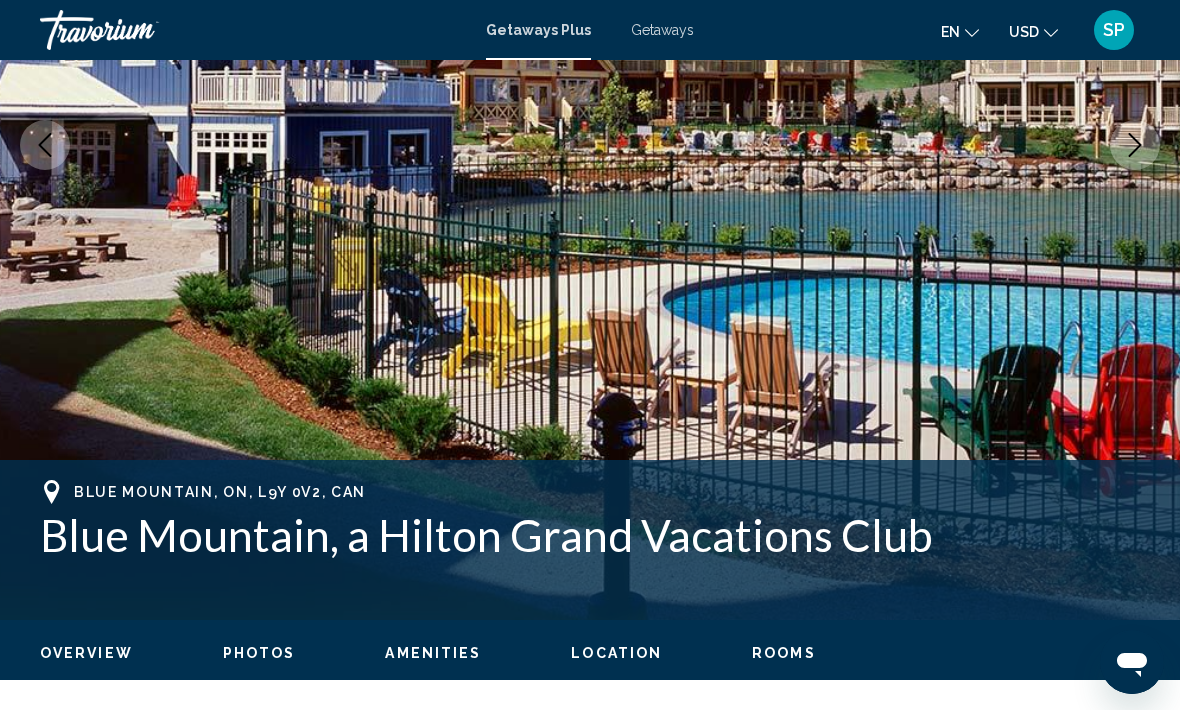 click 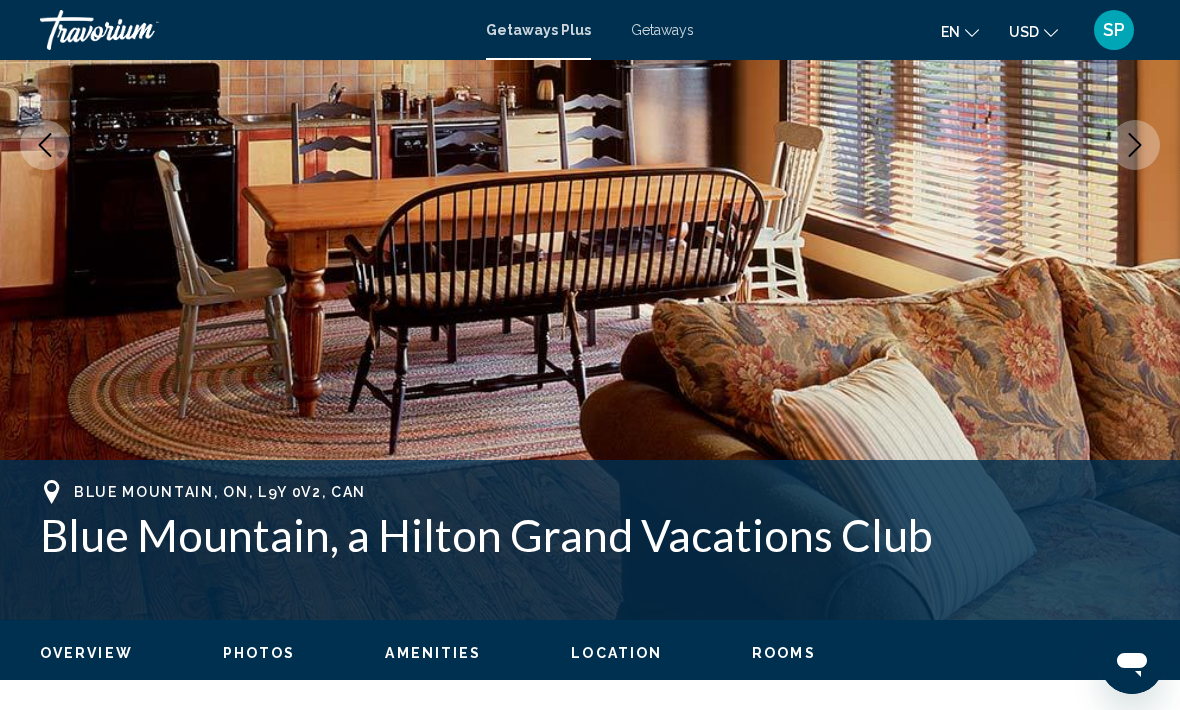 click 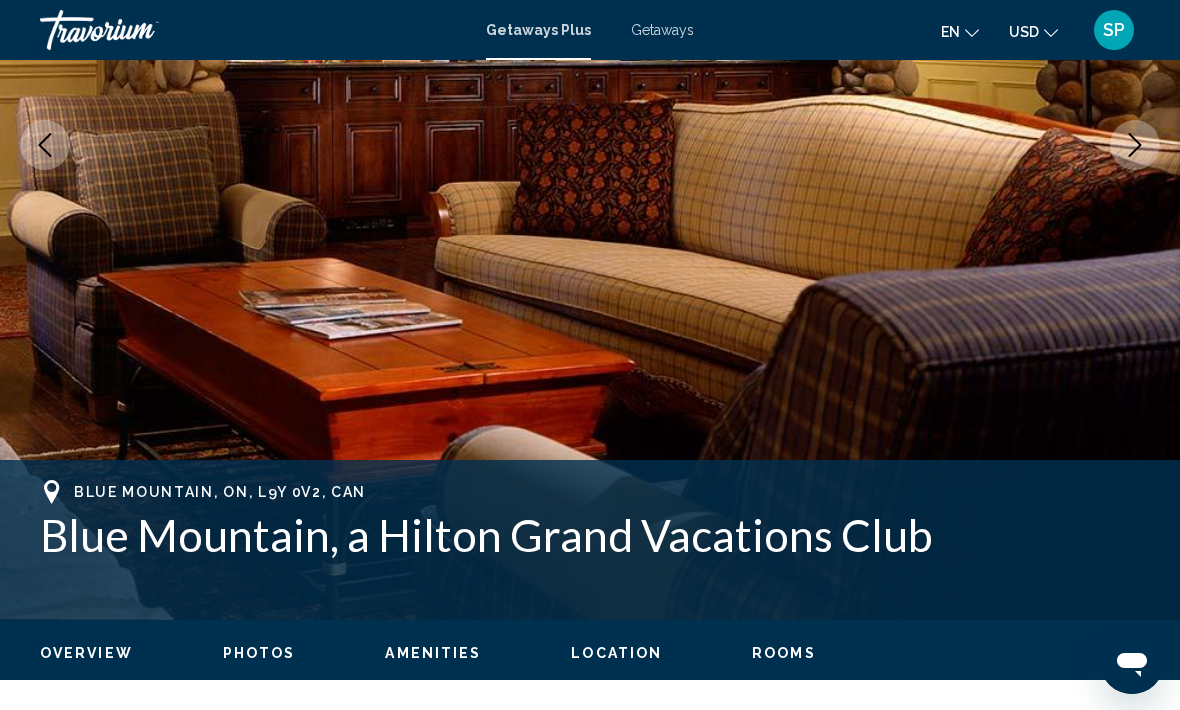 click 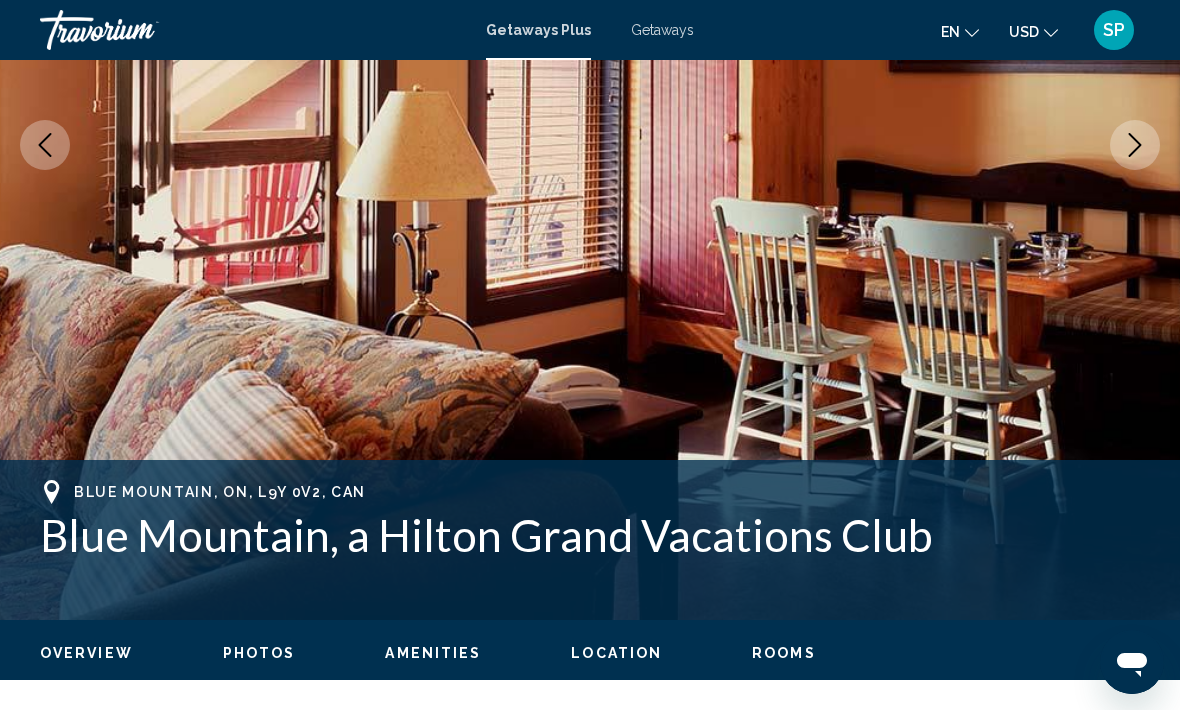 click 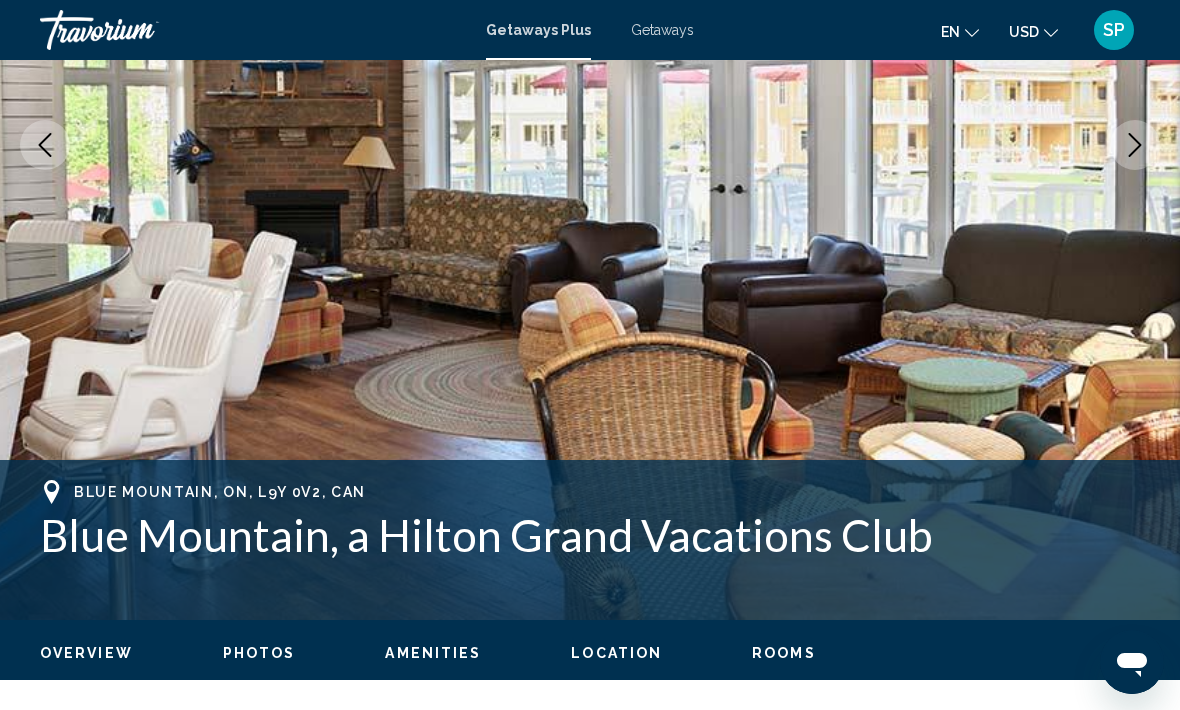 click 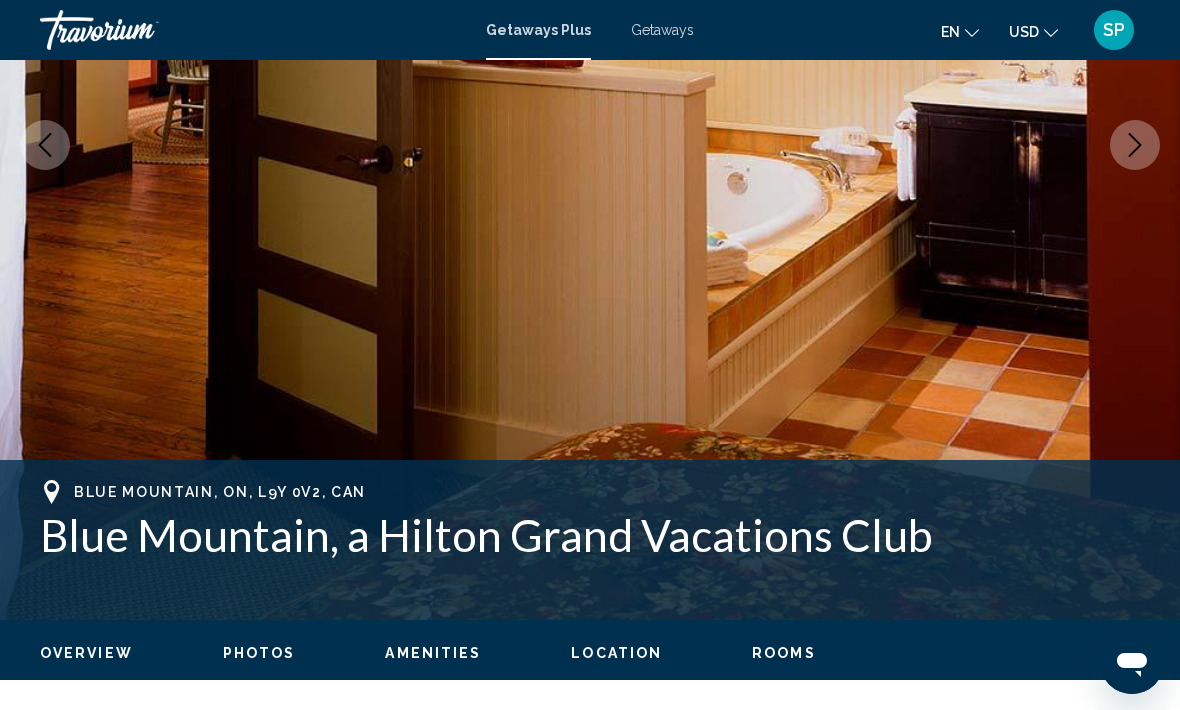 click at bounding box center (1135, 145) 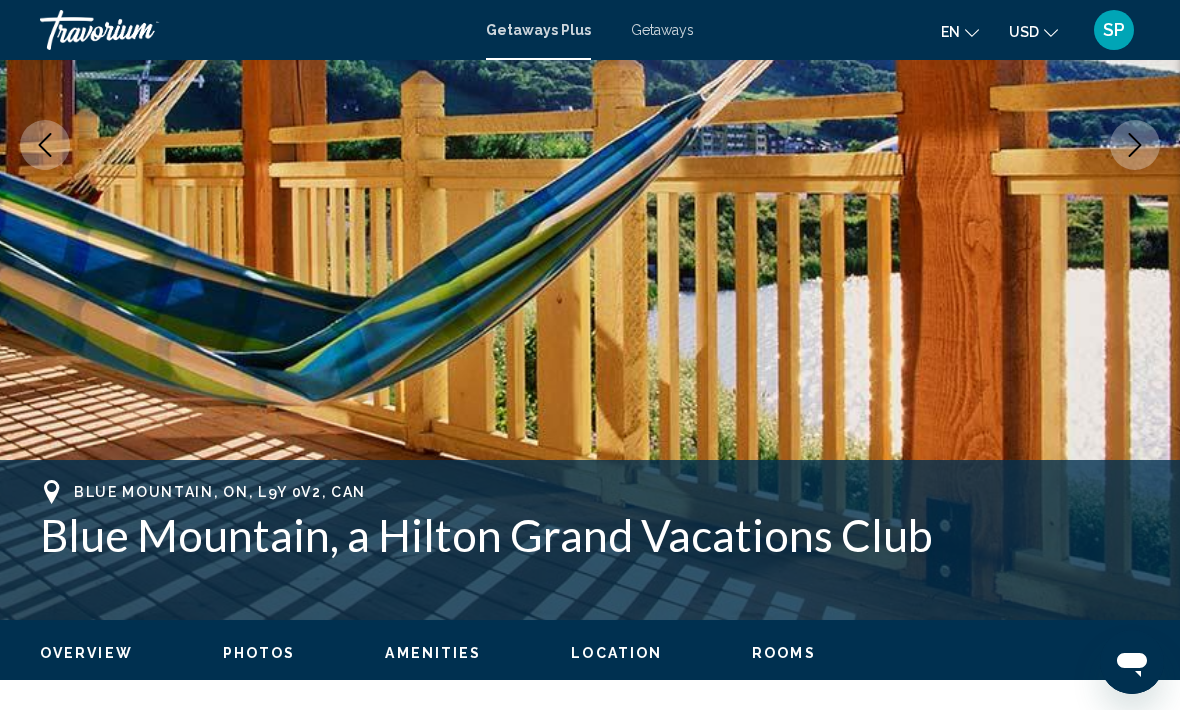 click at bounding box center [1135, 145] 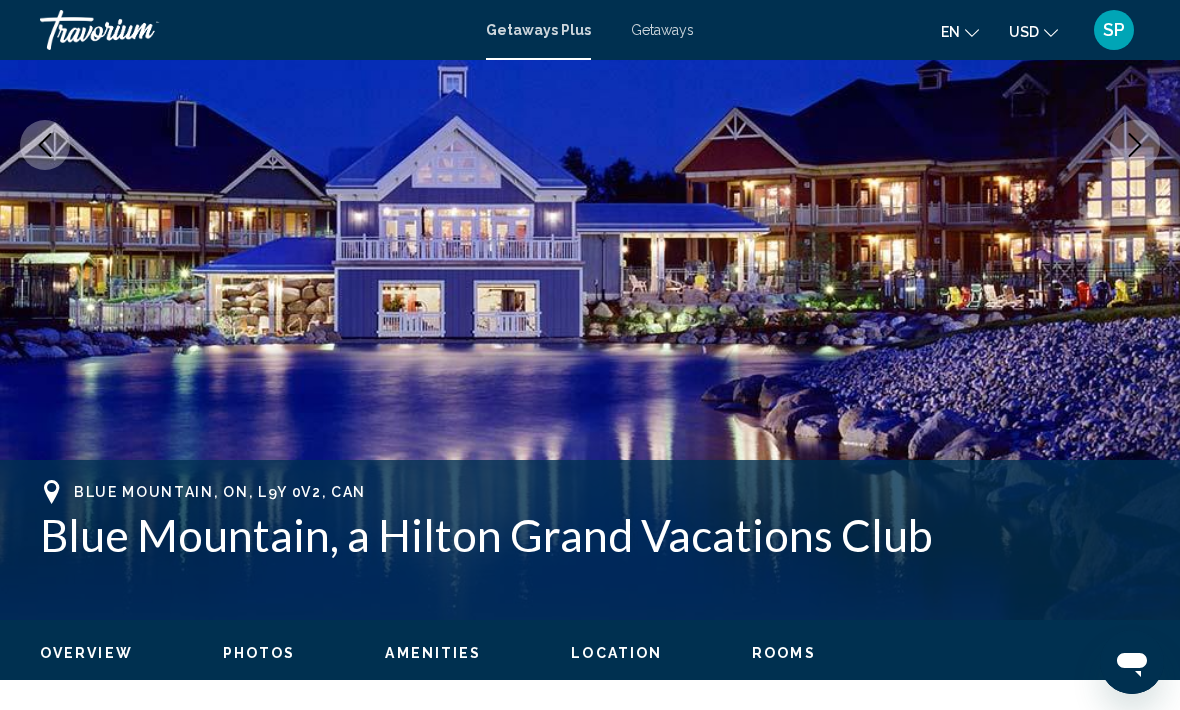 click 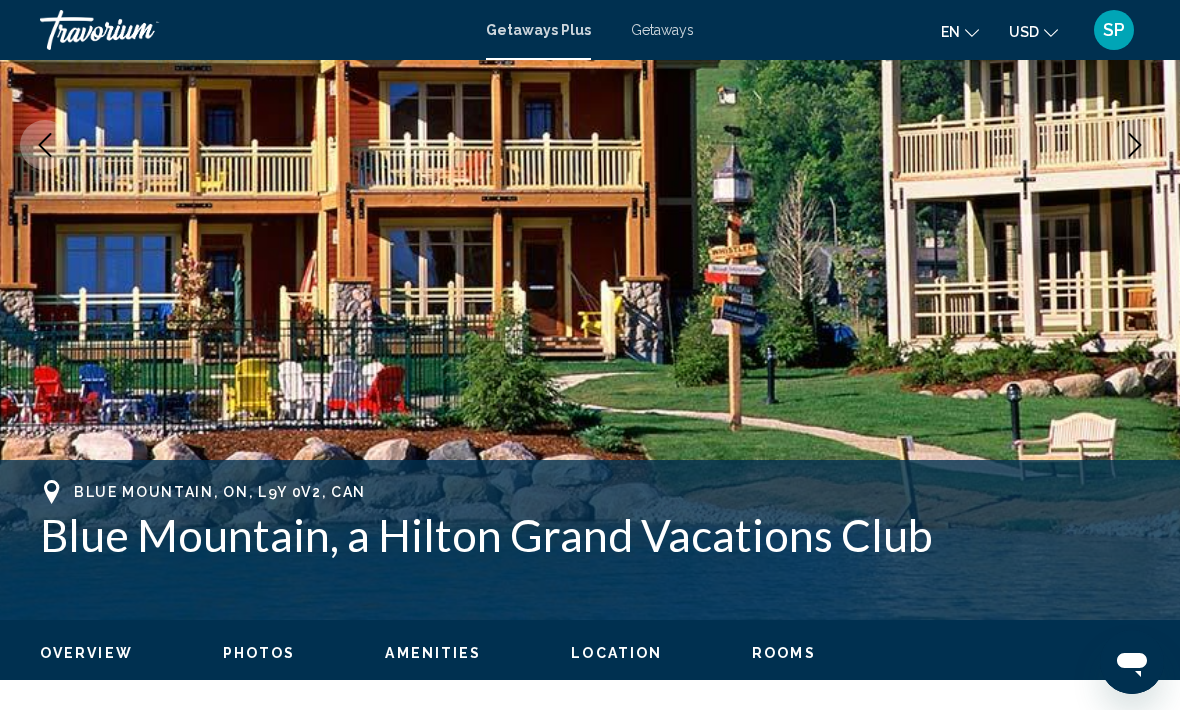 click 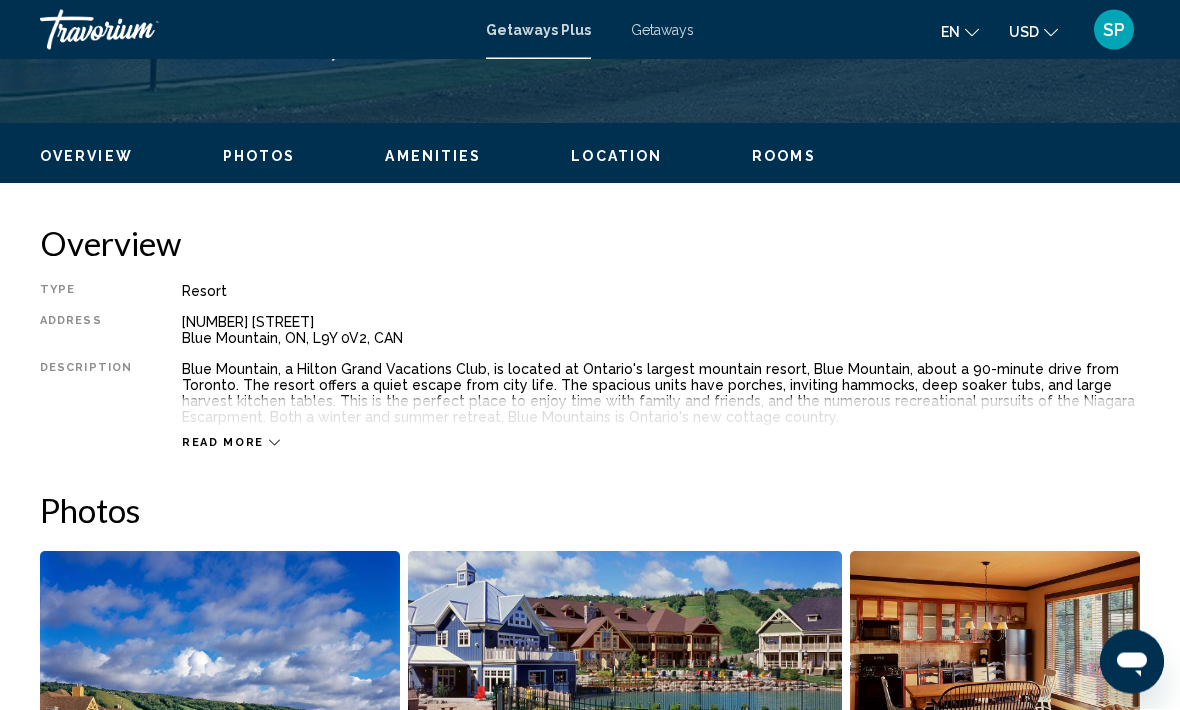 scroll, scrollTop: 887, scrollLeft: 0, axis: vertical 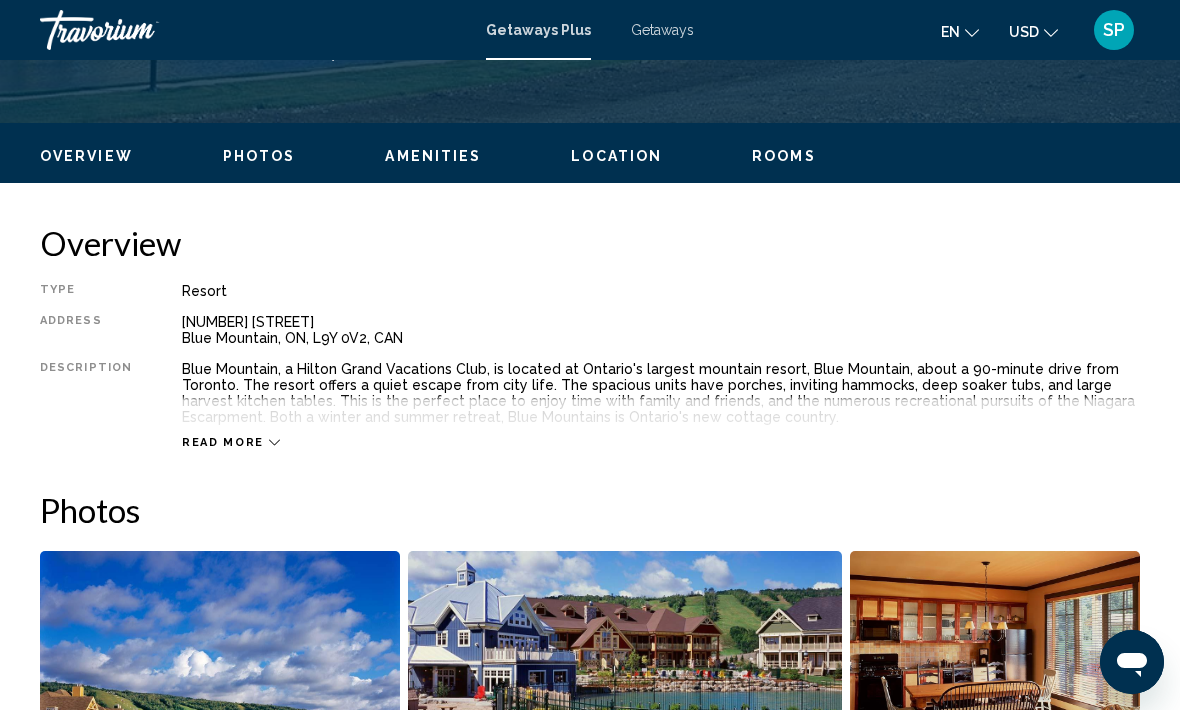 click on "Read more" at bounding box center [661, 422] 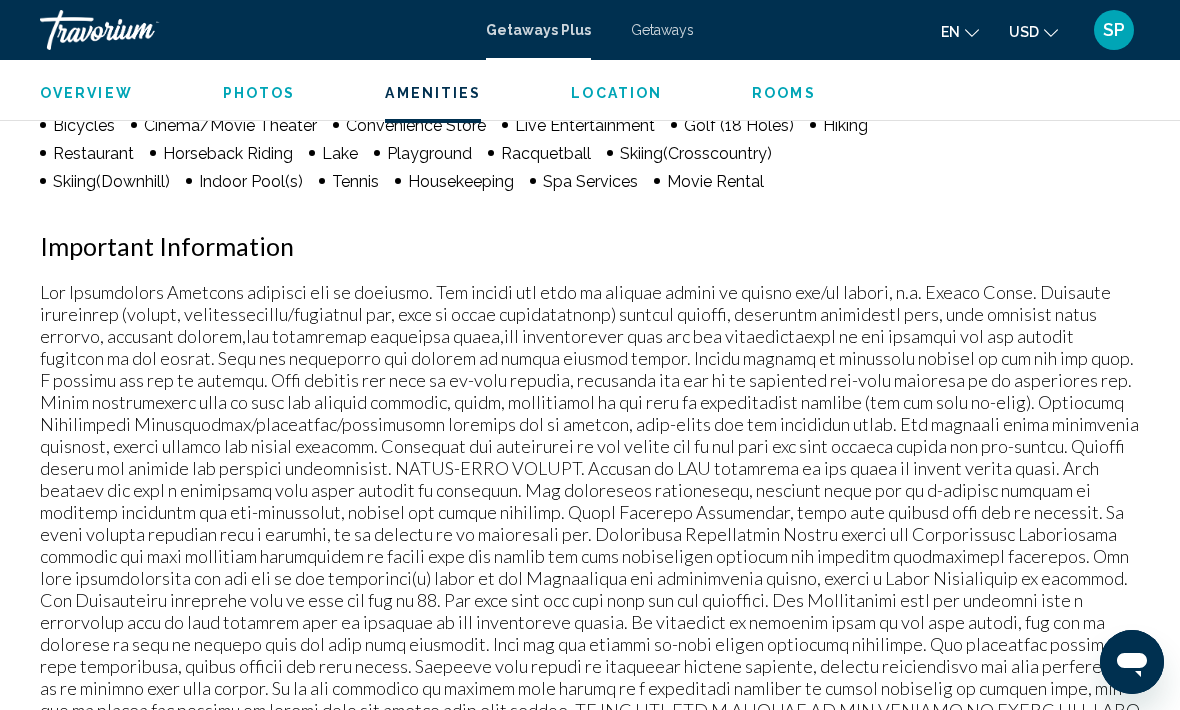 scroll, scrollTop: 2112, scrollLeft: 0, axis: vertical 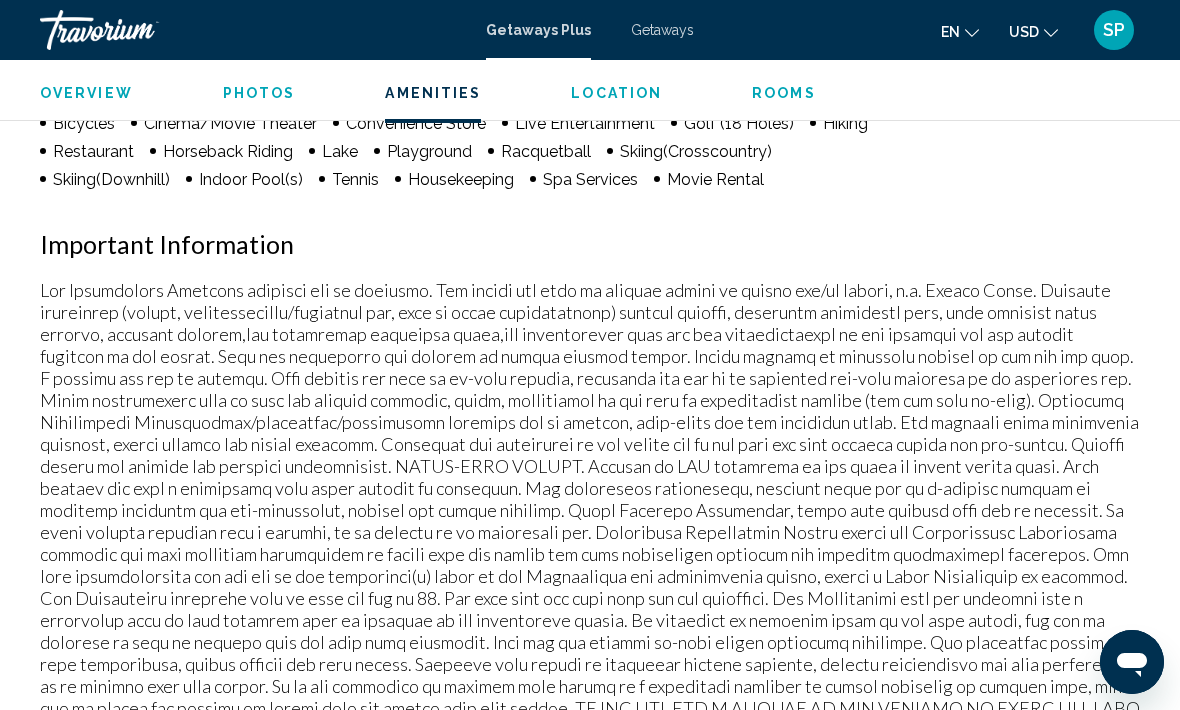 click at bounding box center (590, 554) 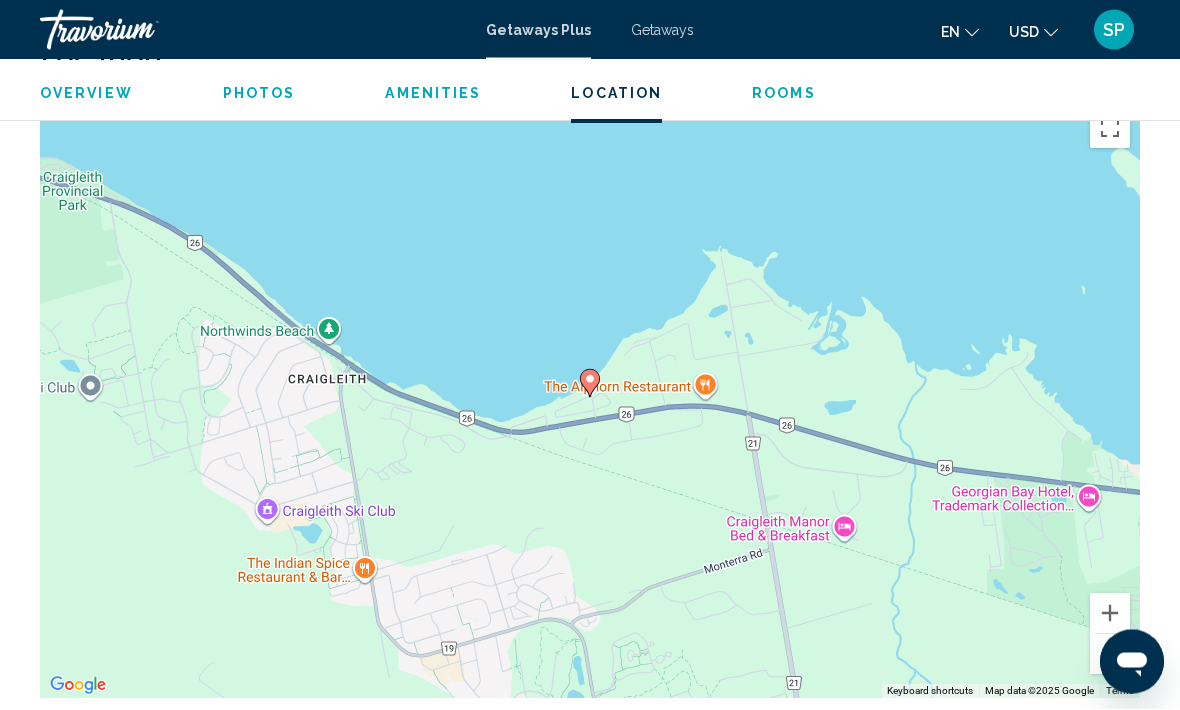 scroll, scrollTop: 2964, scrollLeft: 0, axis: vertical 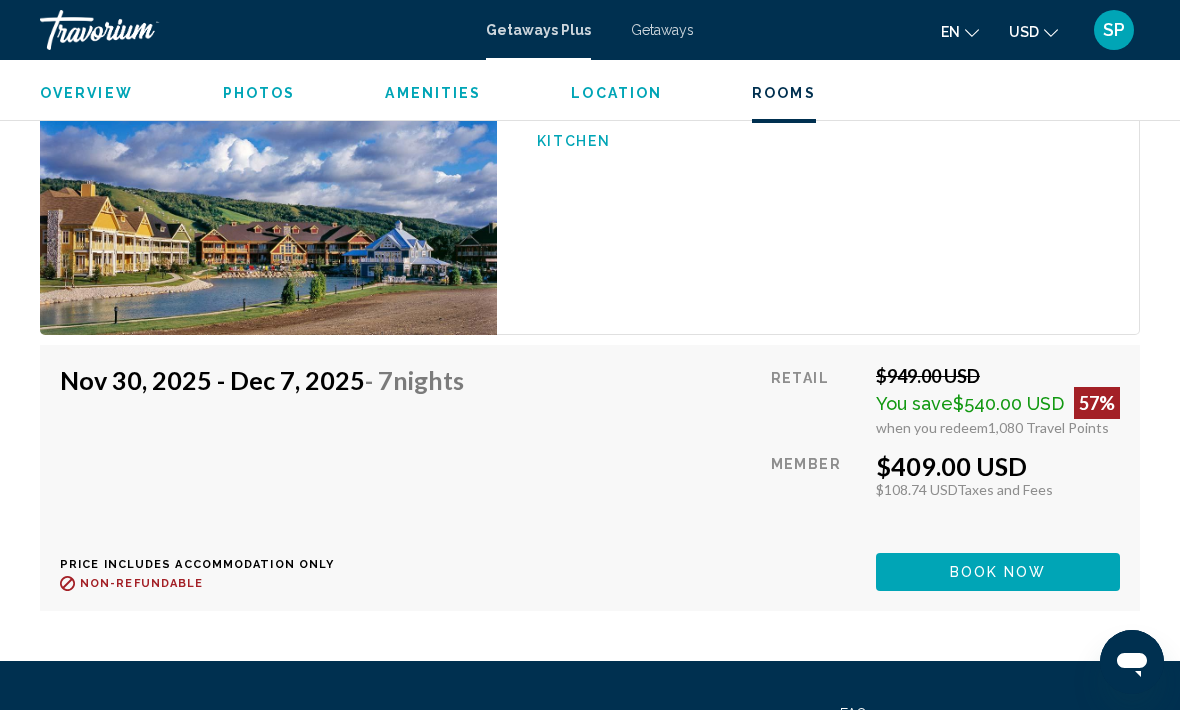 click at bounding box center [268, -1589] 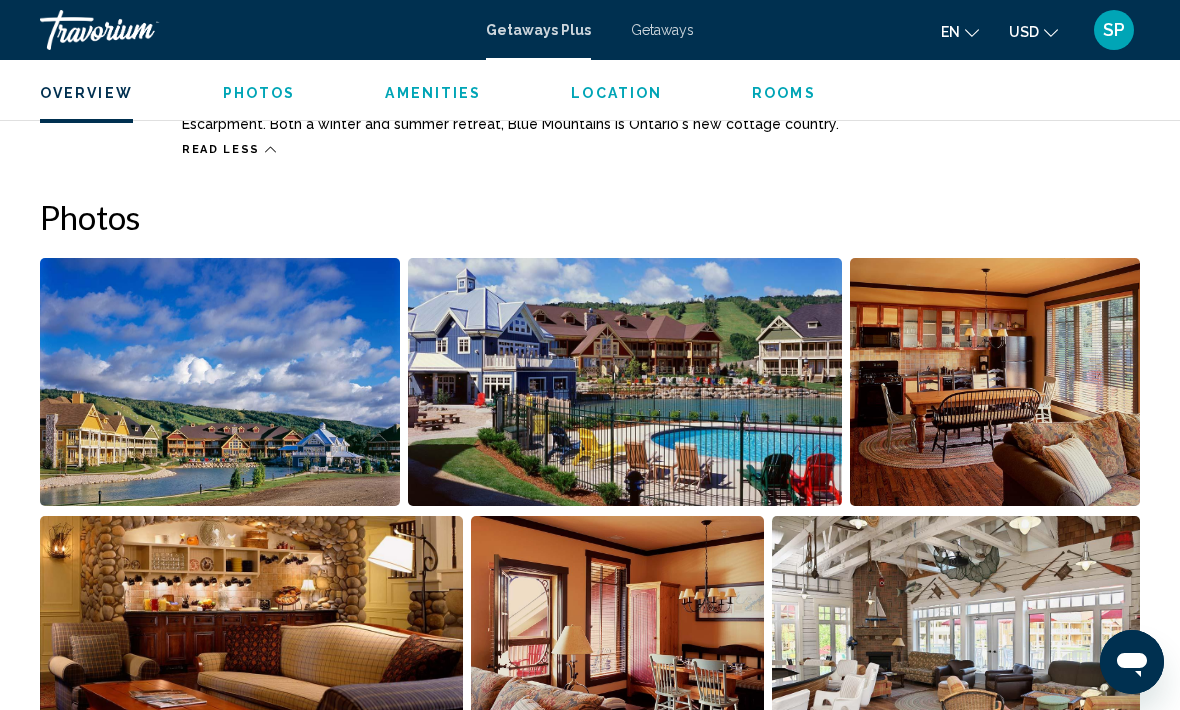 scroll, scrollTop: 1178, scrollLeft: 0, axis: vertical 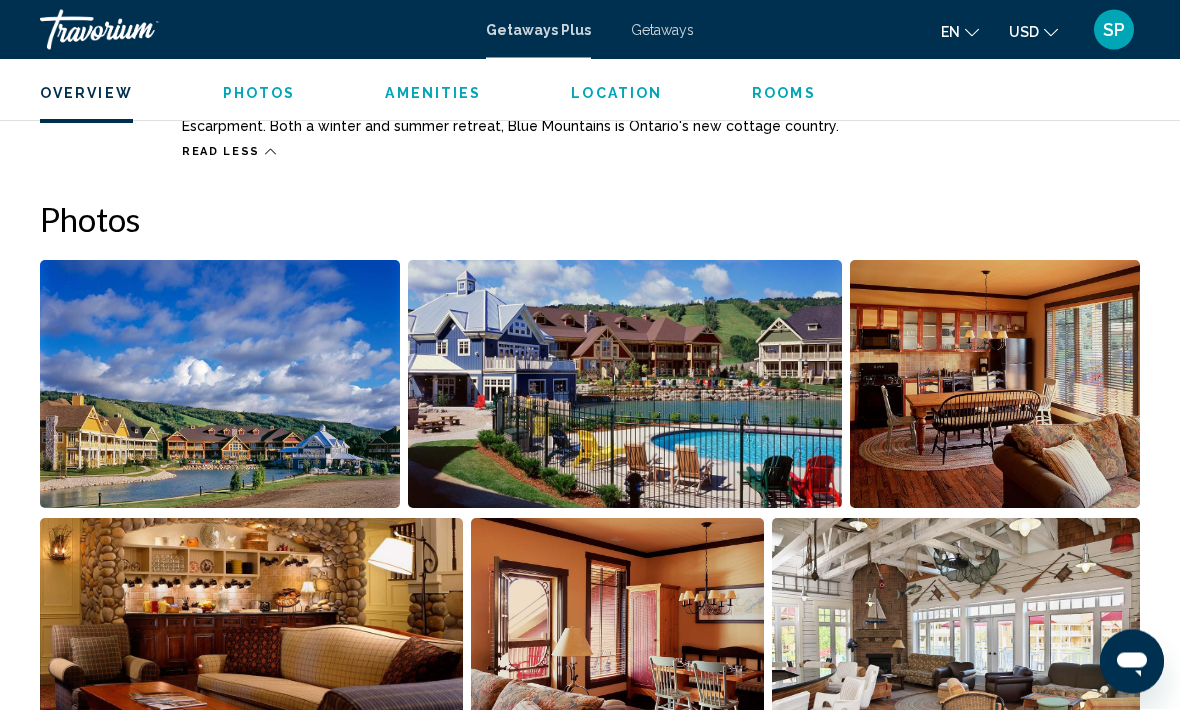 click at bounding box center [220, 385] 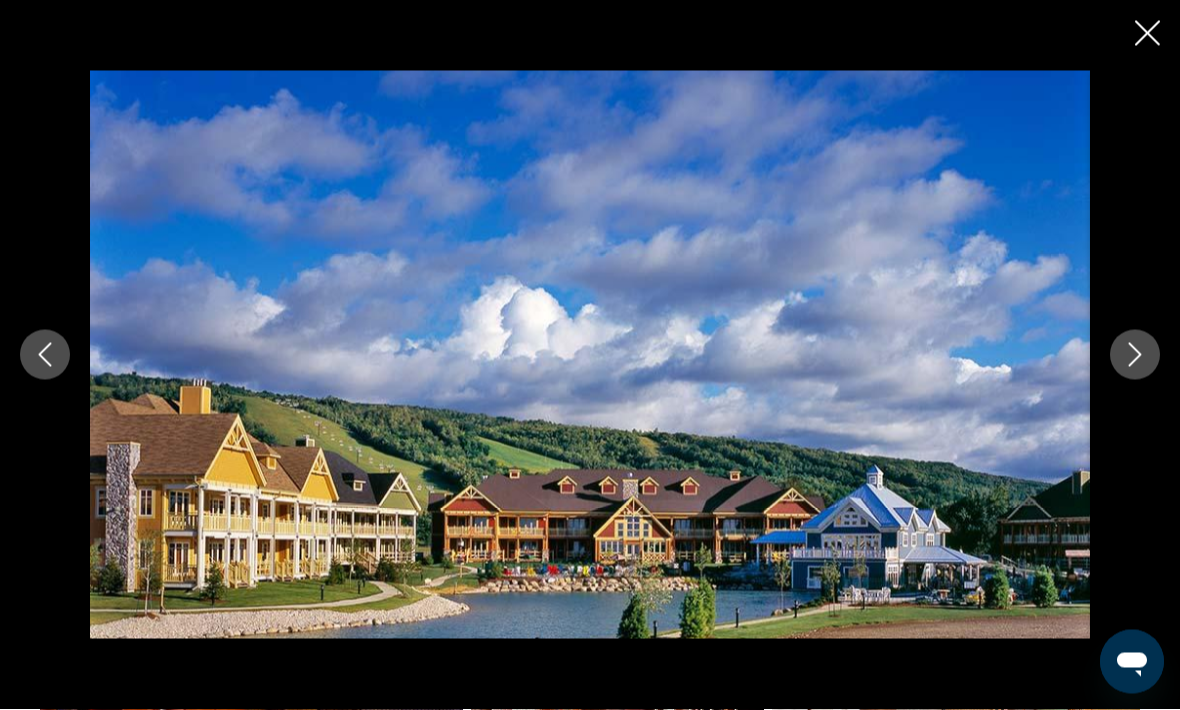 scroll, scrollTop: 1179, scrollLeft: 0, axis: vertical 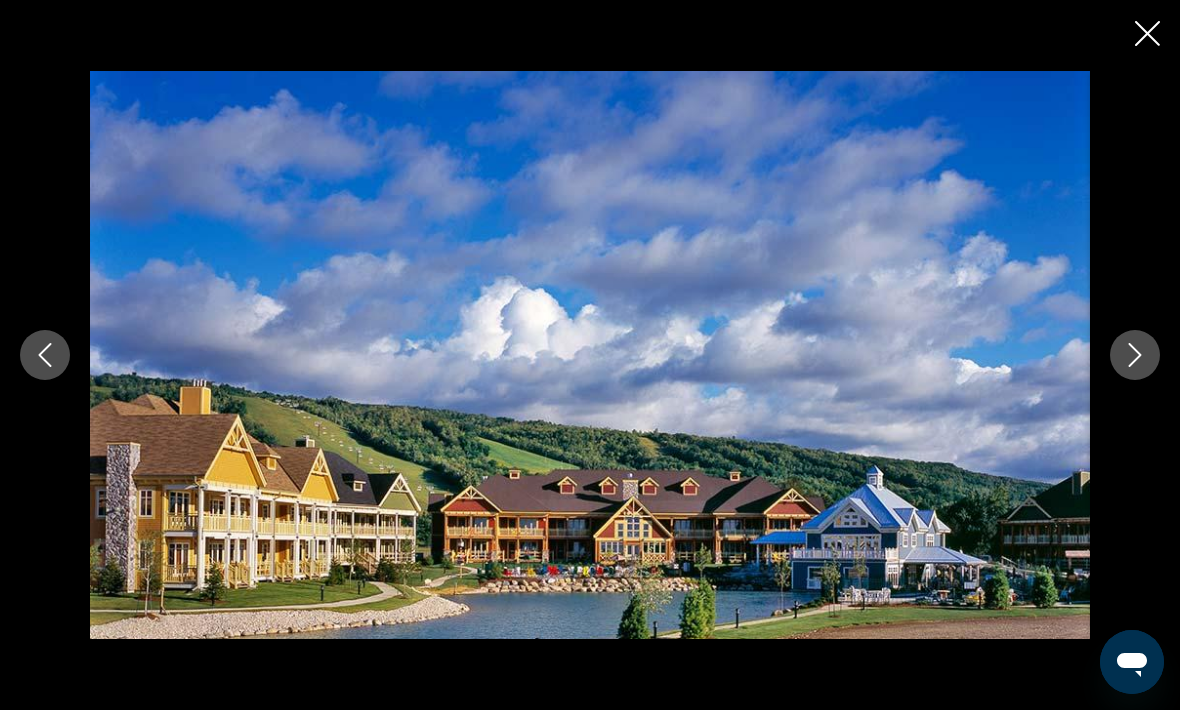 click at bounding box center (1135, 355) 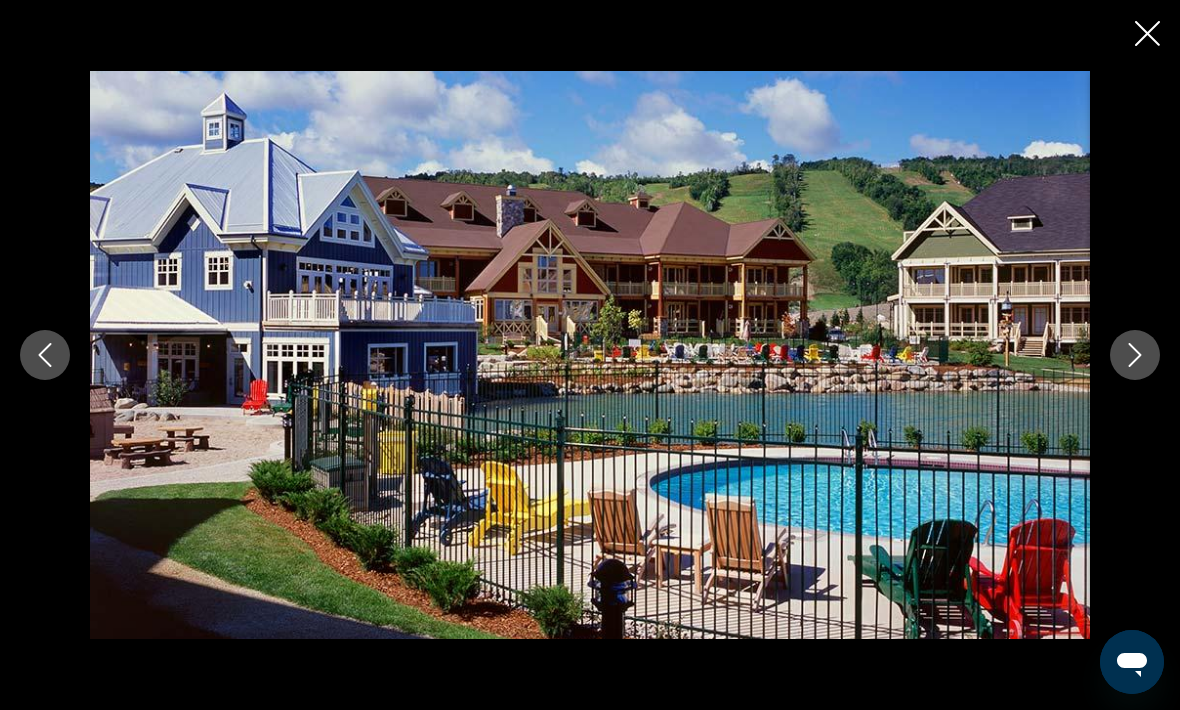 click 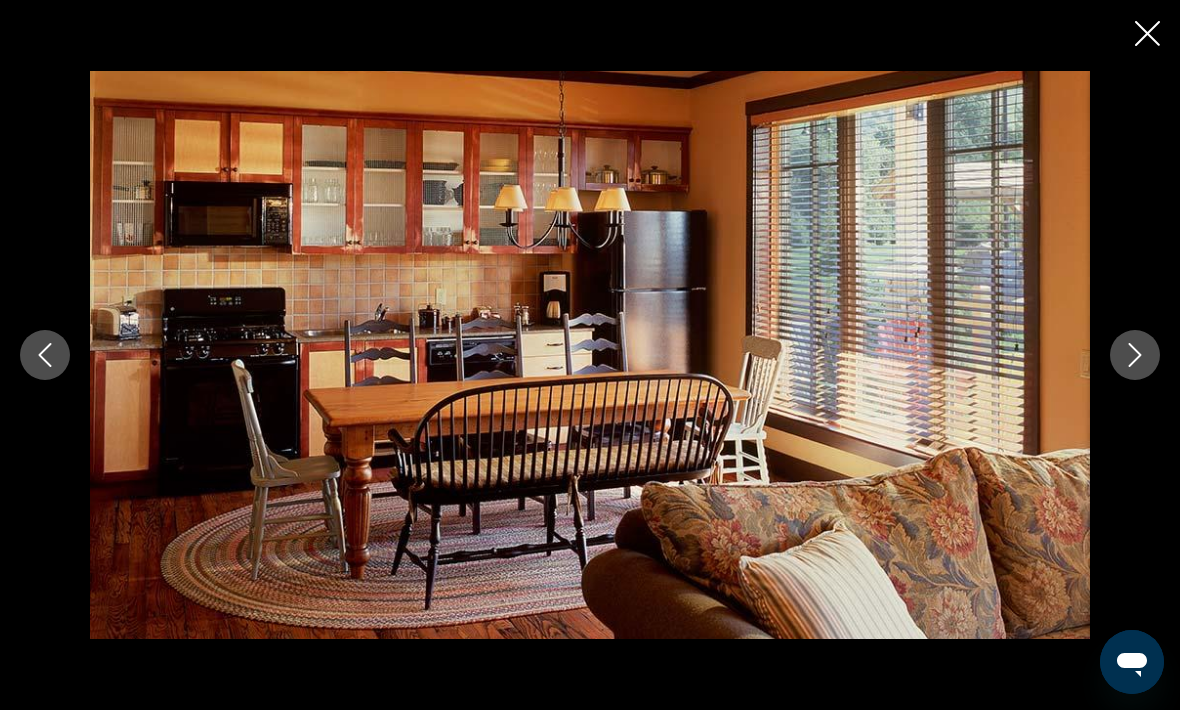 click 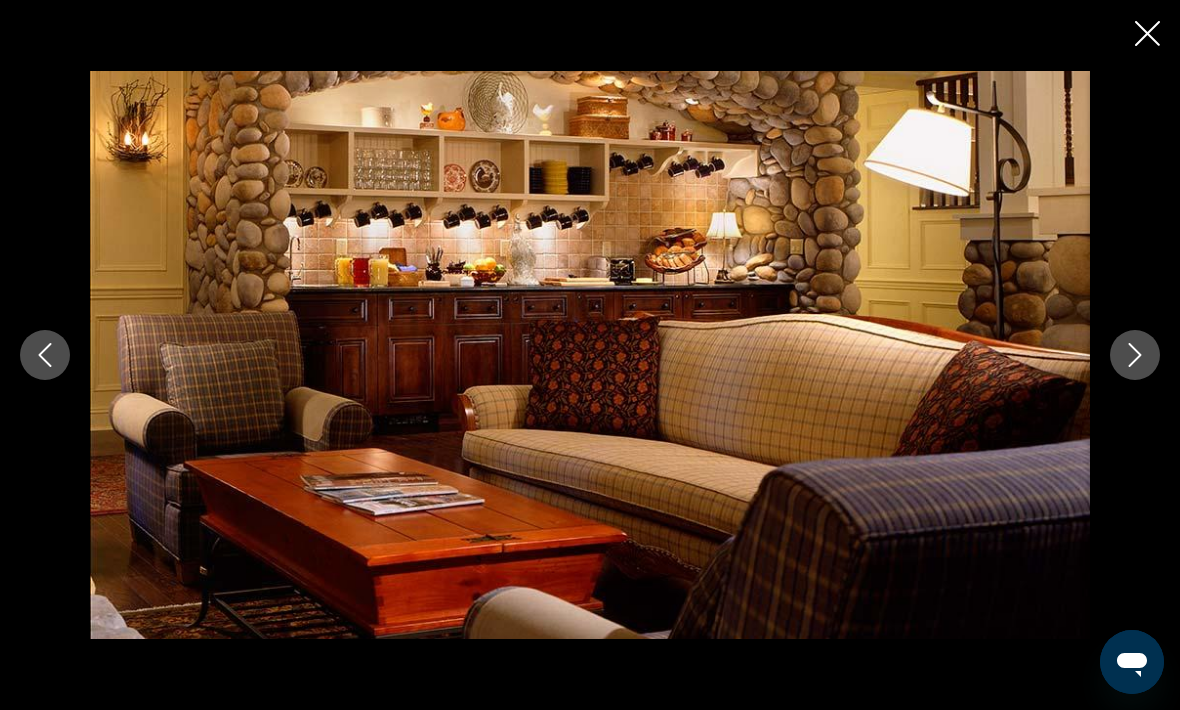 click at bounding box center [1135, 355] 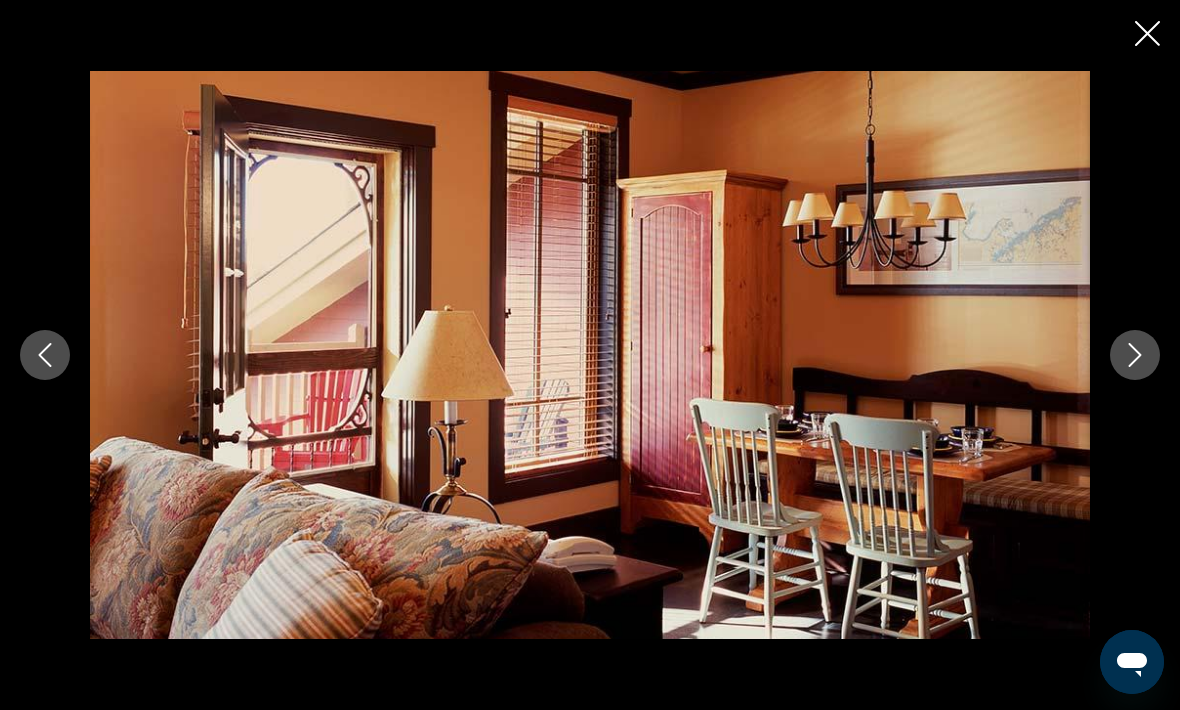 click 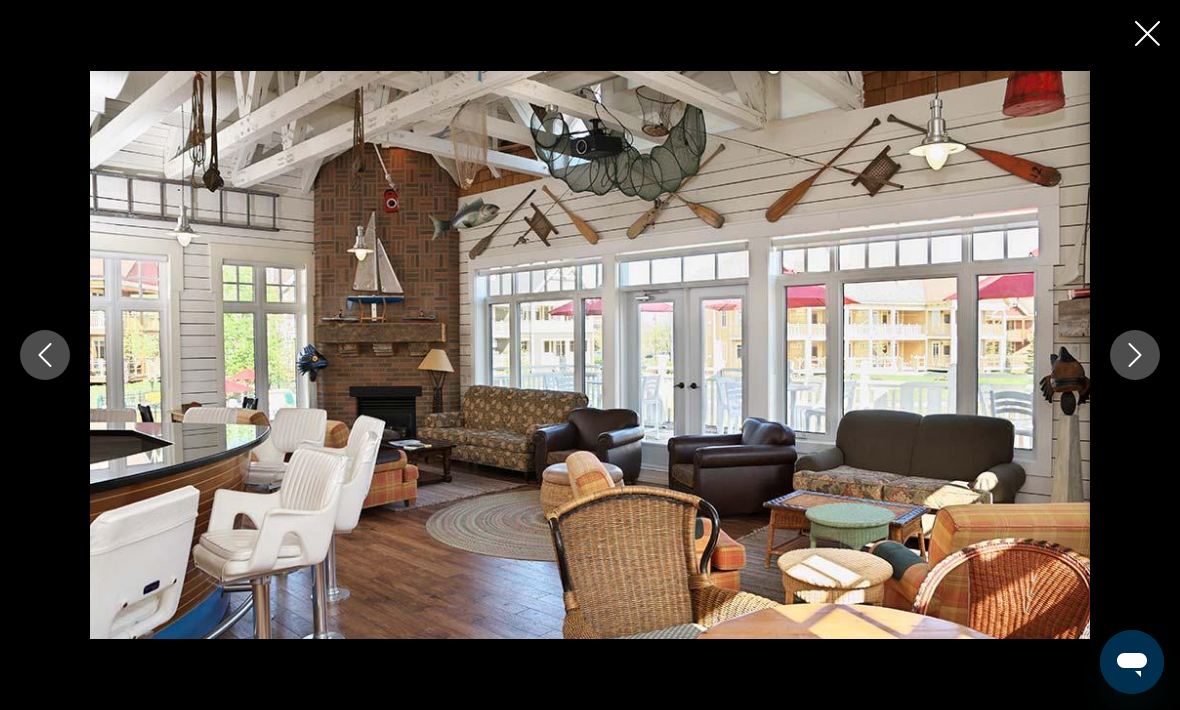 click 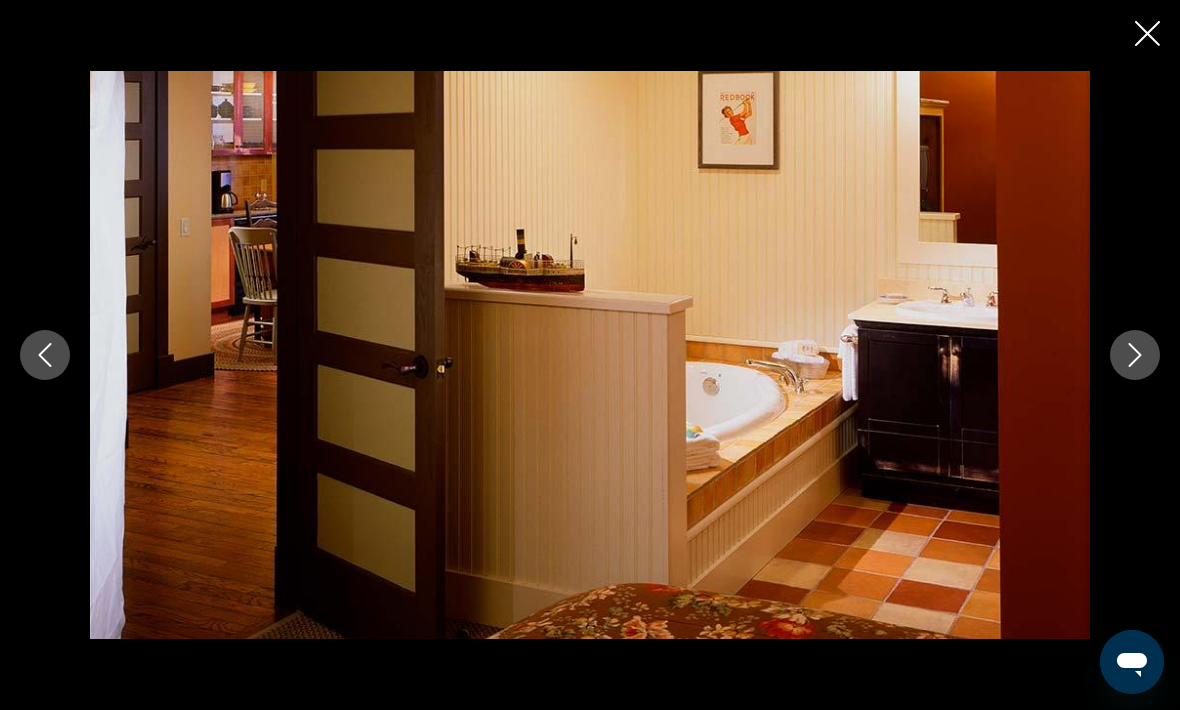 click 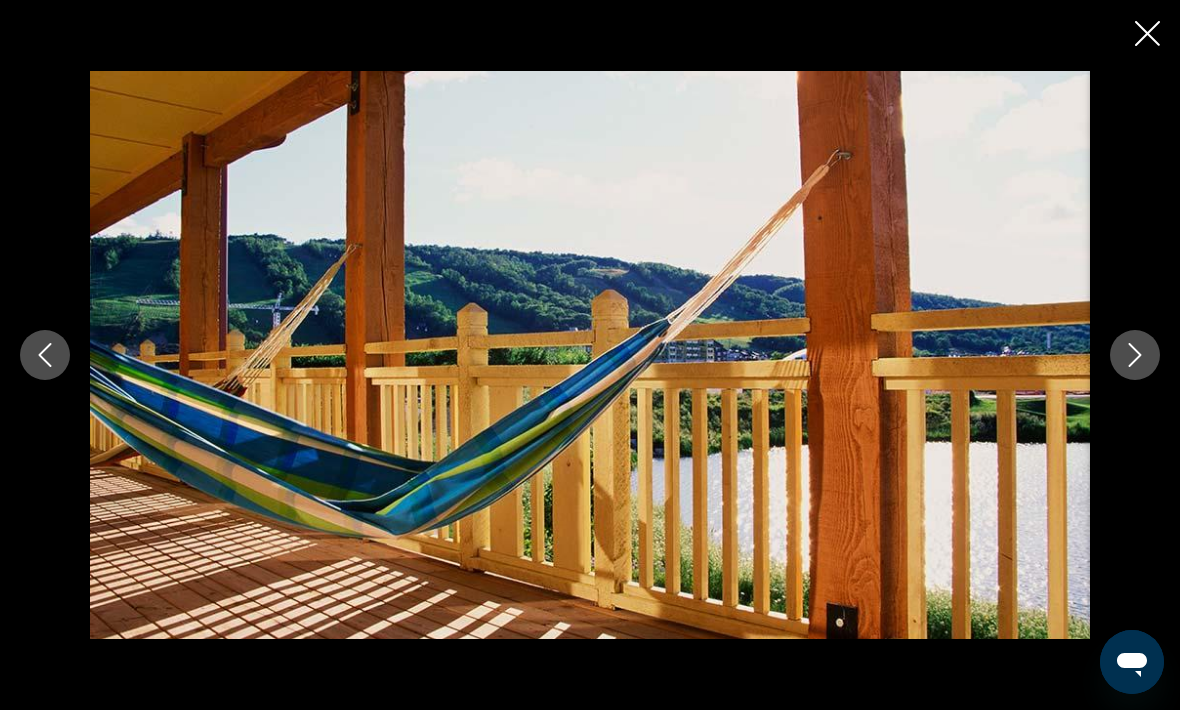 click 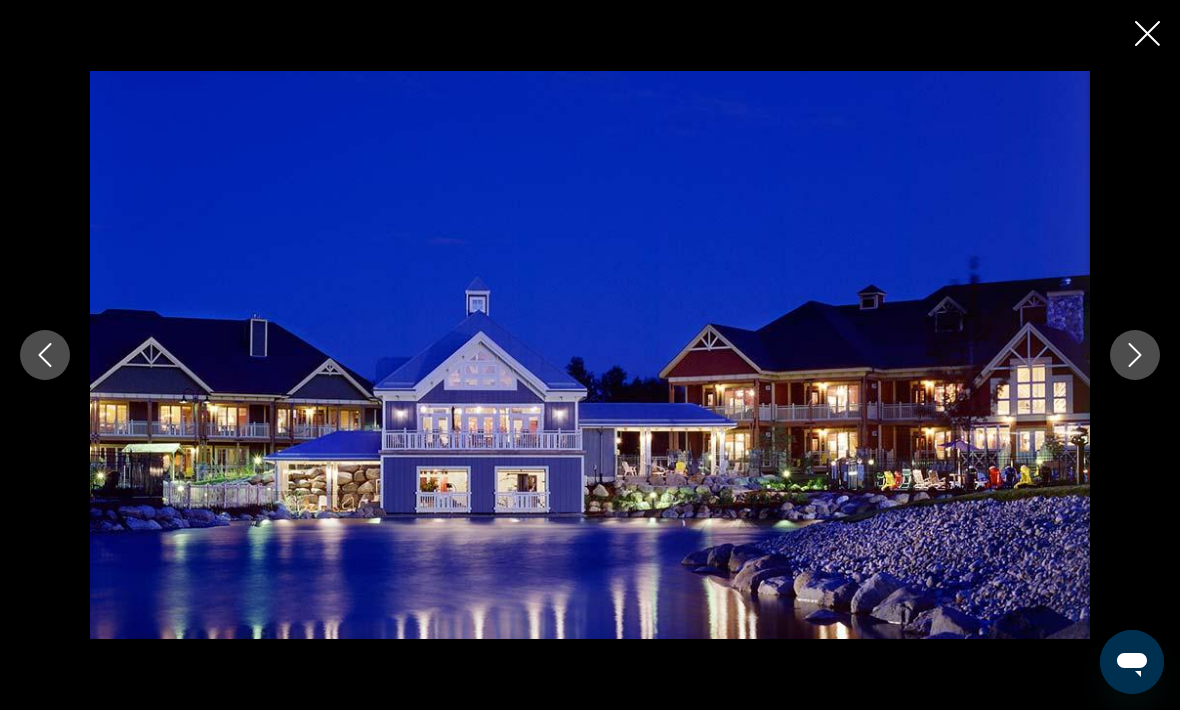 click 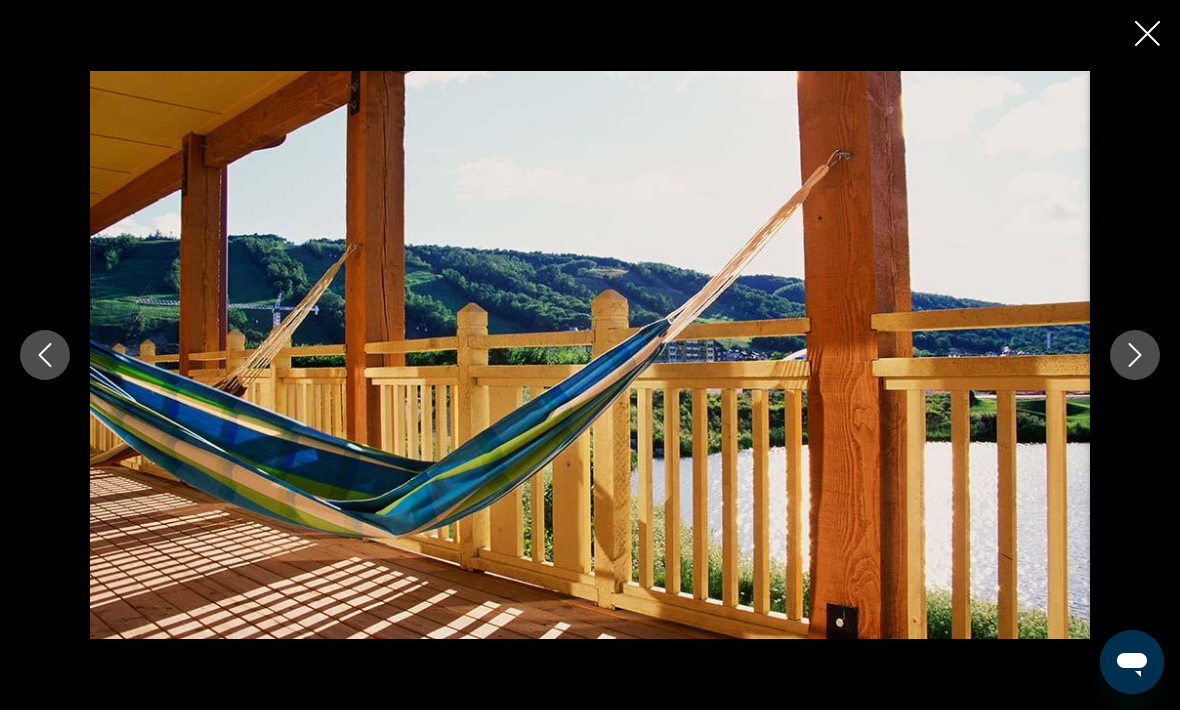 click 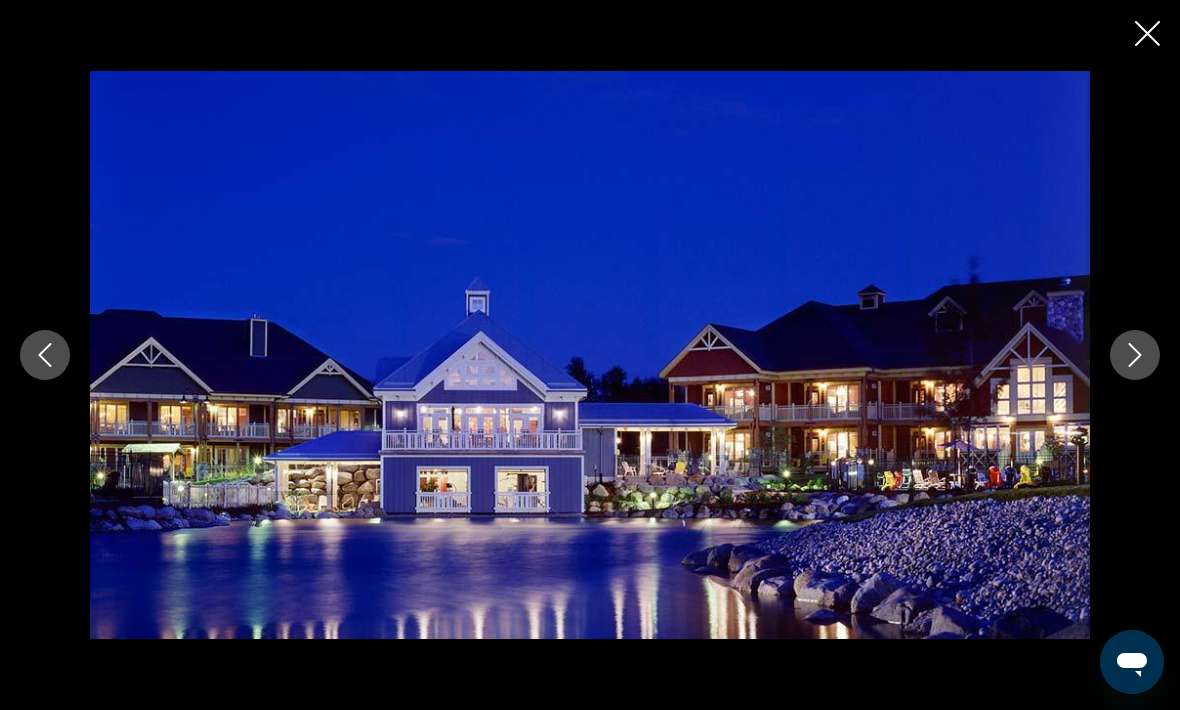 click 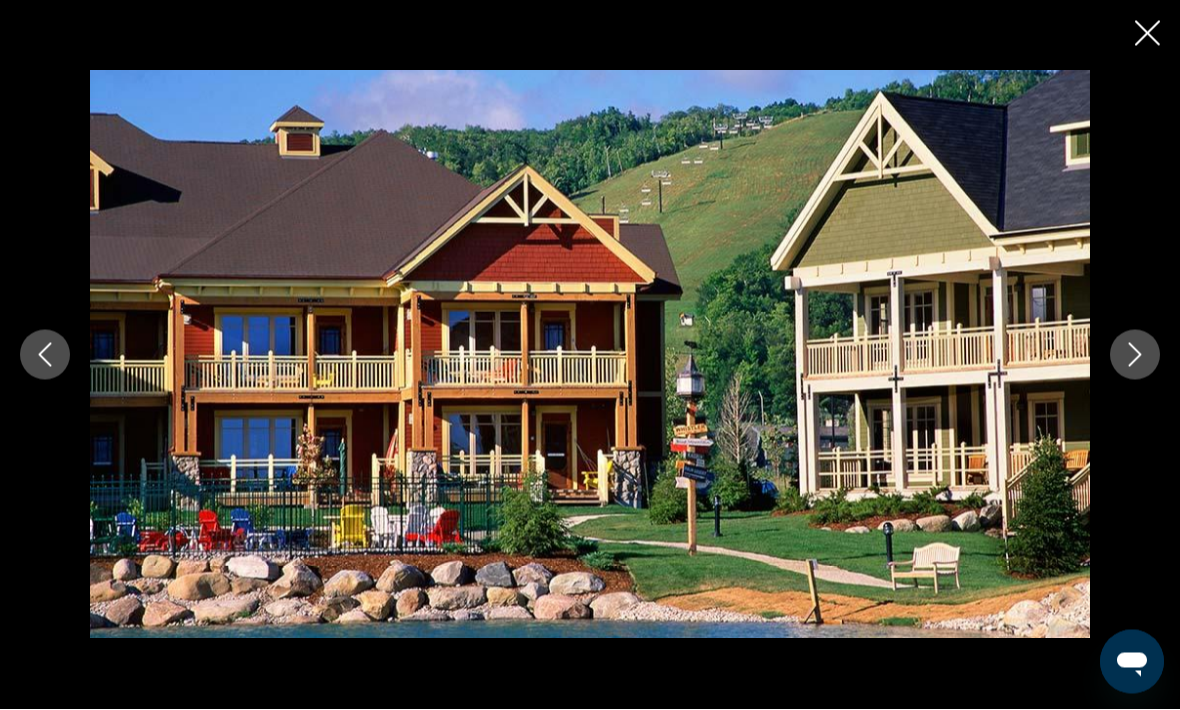 scroll, scrollTop: 541, scrollLeft: 0, axis: vertical 